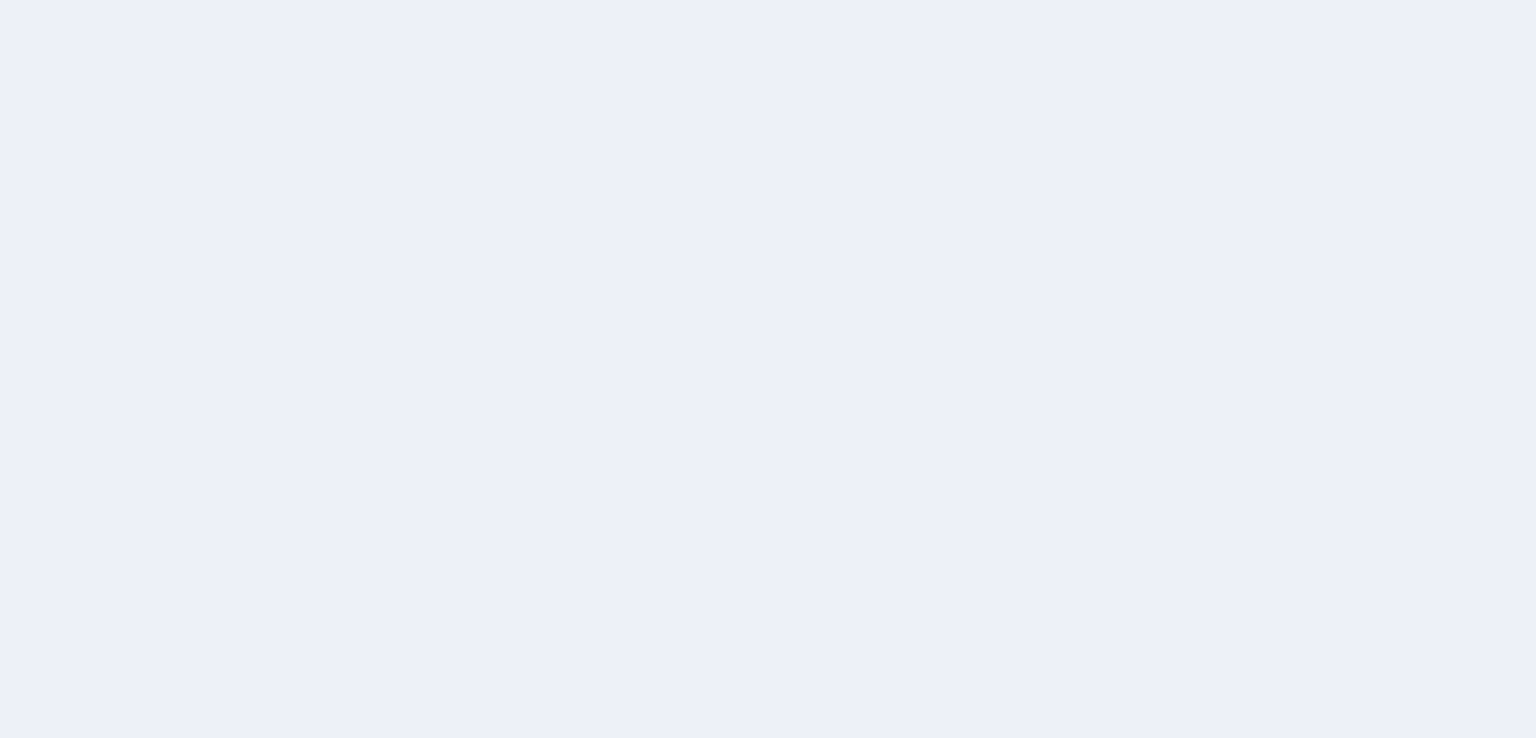 scroll, scrollTop: 0, scrollLeft: 0, axis: both 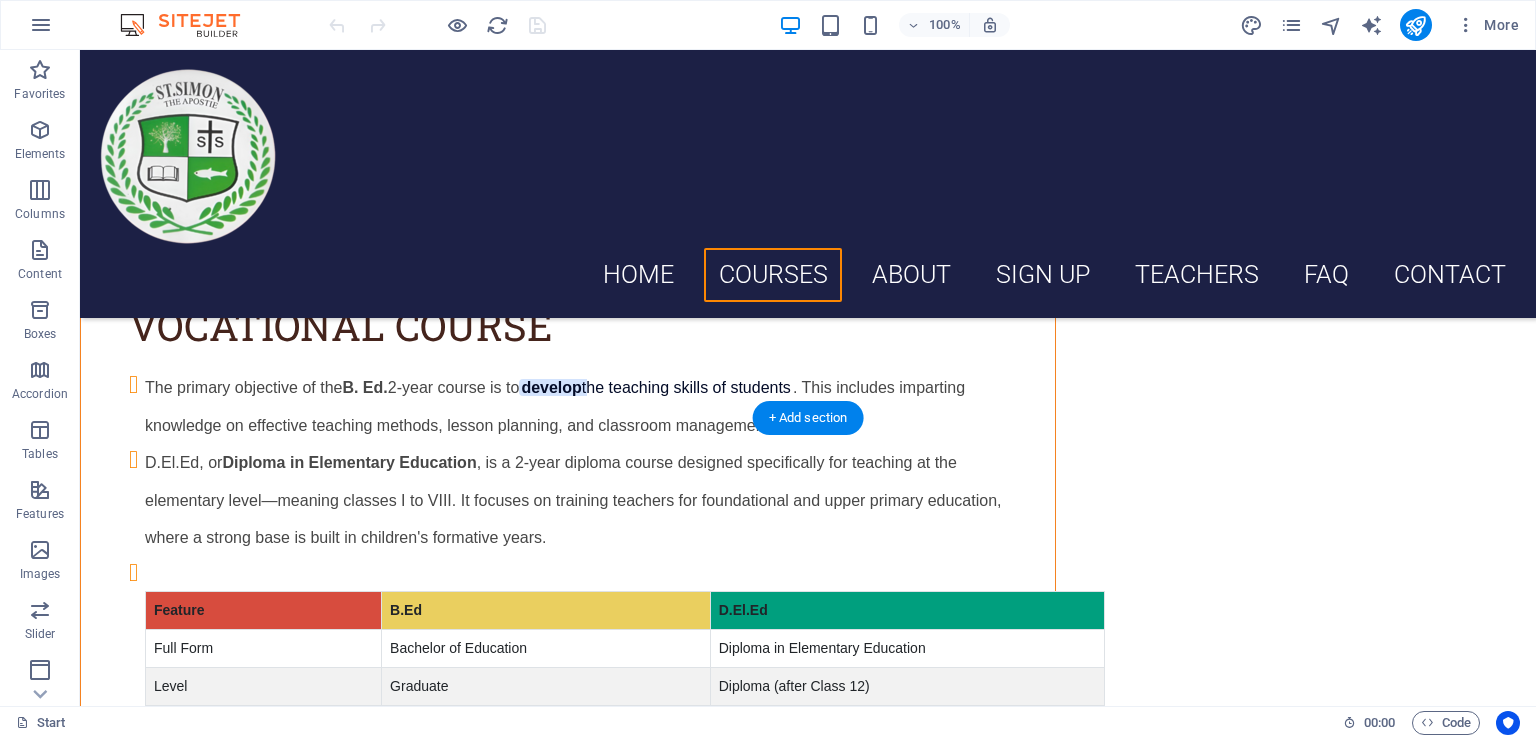 click at bounding box center (808, 1422) 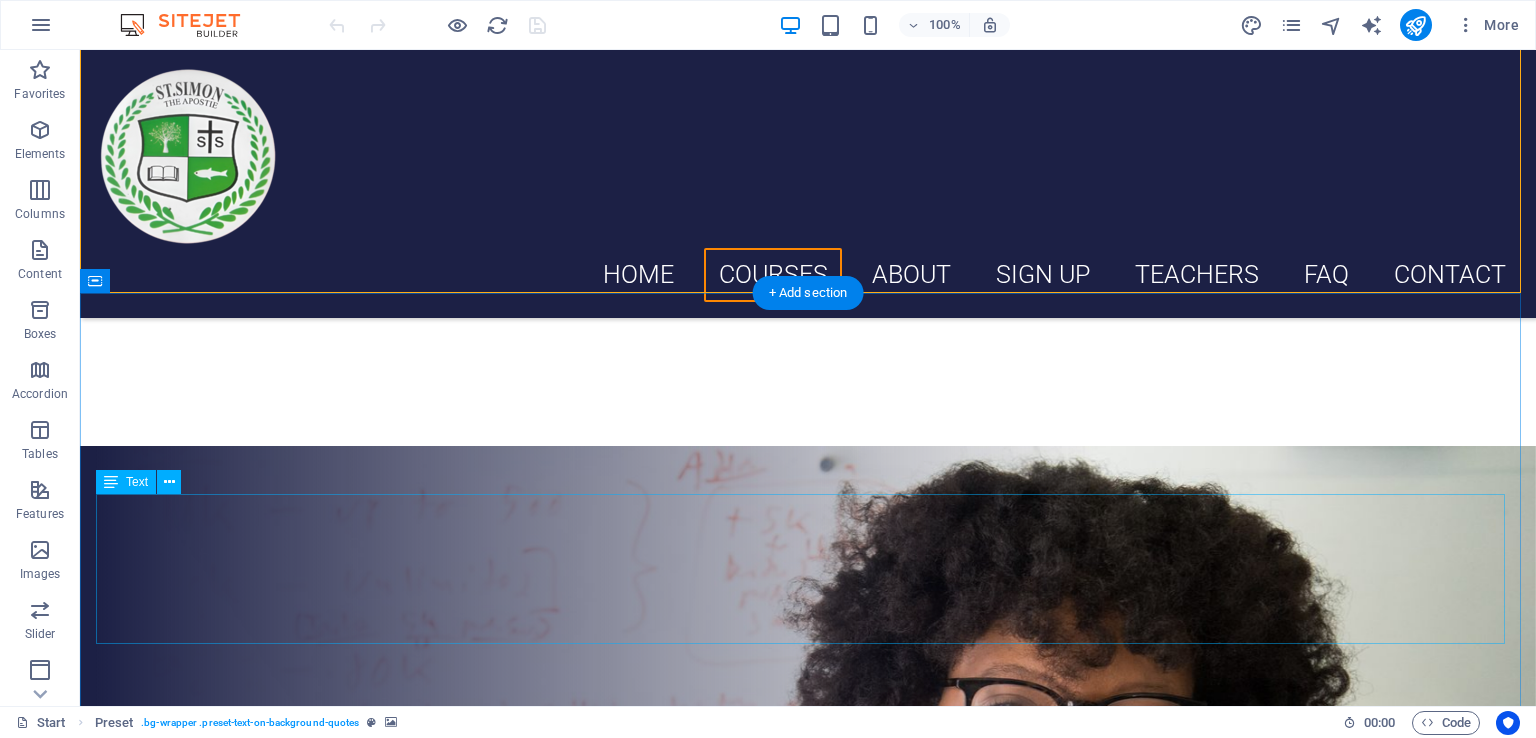 scroll, scrollTop: 3800, scrollLeft: 0, axis: vertical 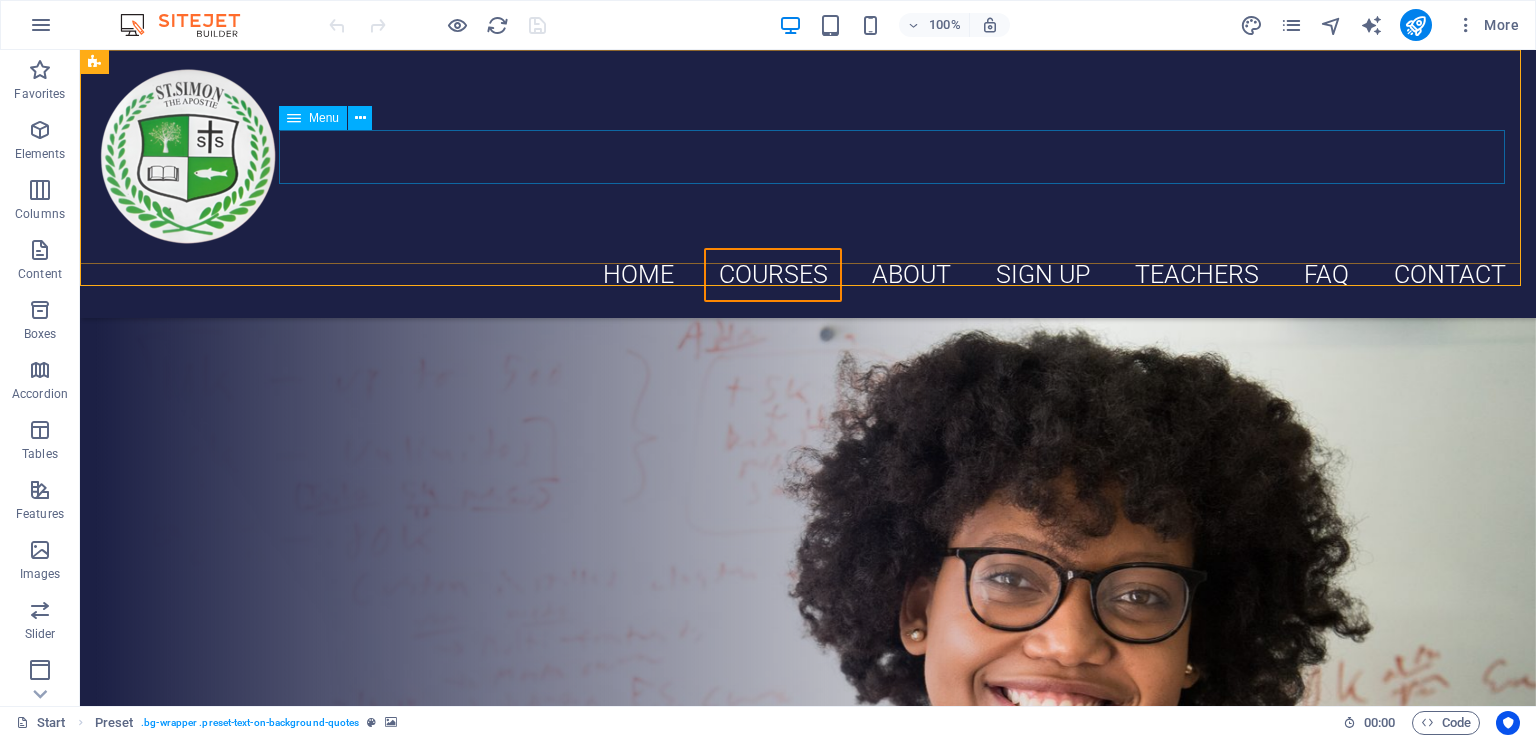 click on "Home Courses About Sign up Teachers FAQ Contact" at bounding box center [808, 275] 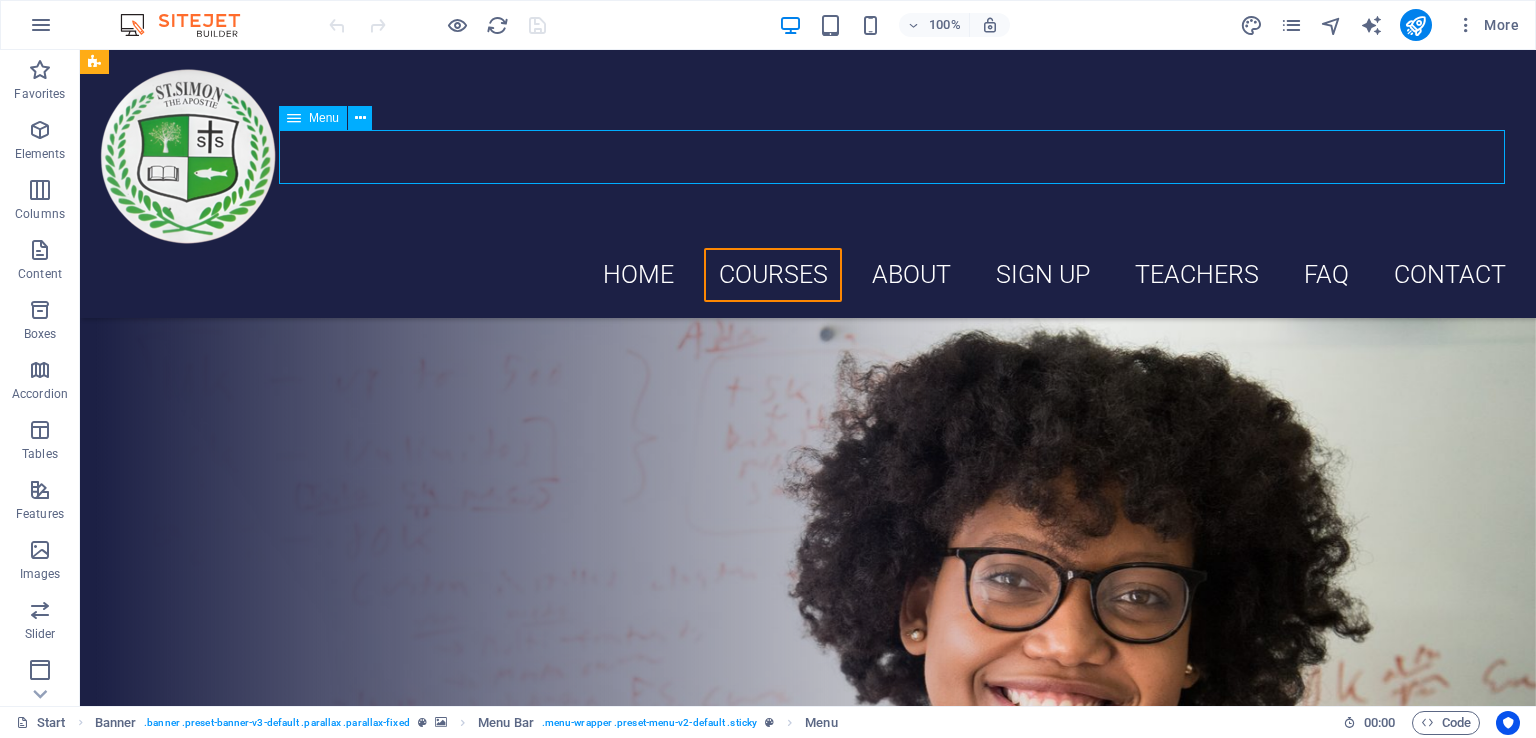click on "Home Courses About Sign up Teachers FAQ Contact" at bounding box center [808, 275] 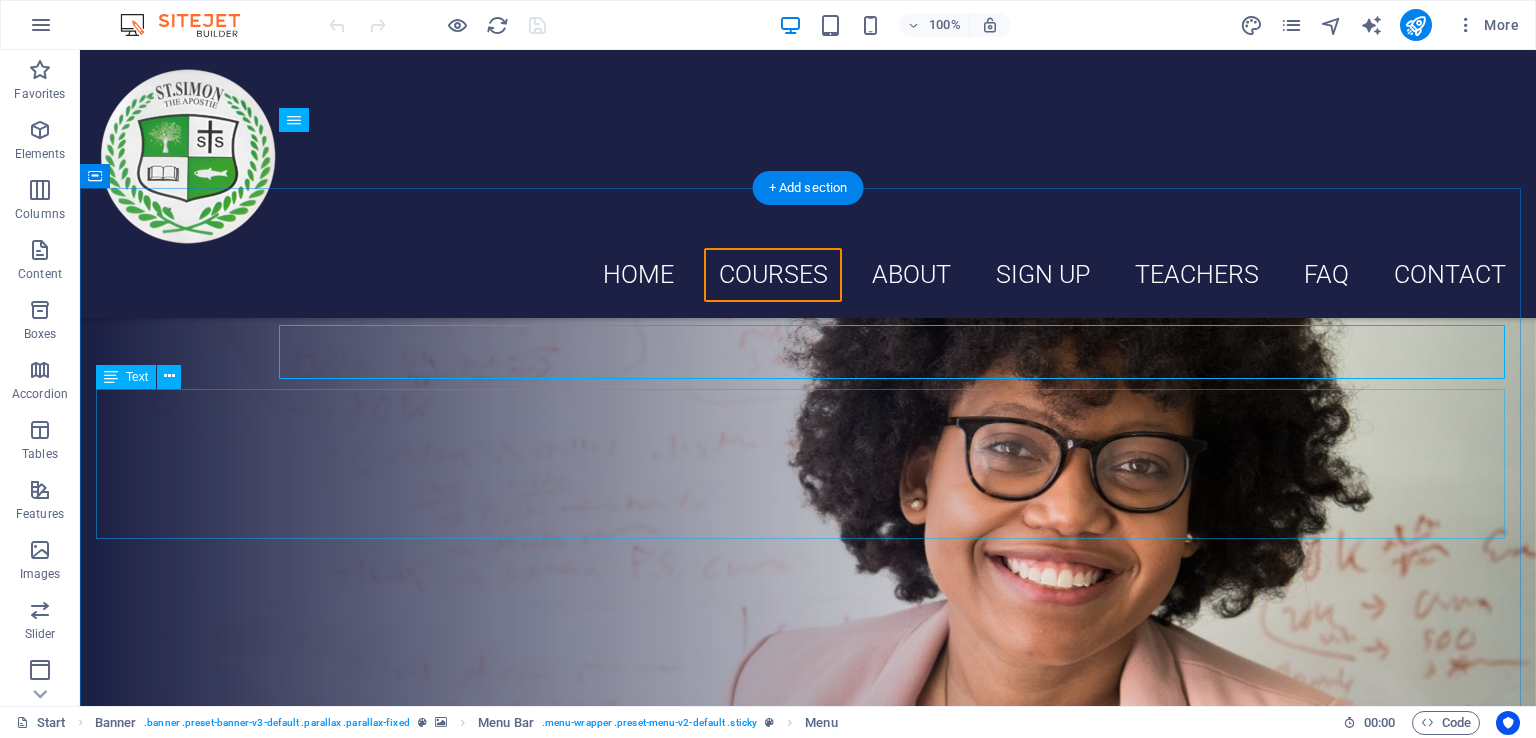 scroll, scrollTop: 3700, scrollLeft: 0, axis: vertical 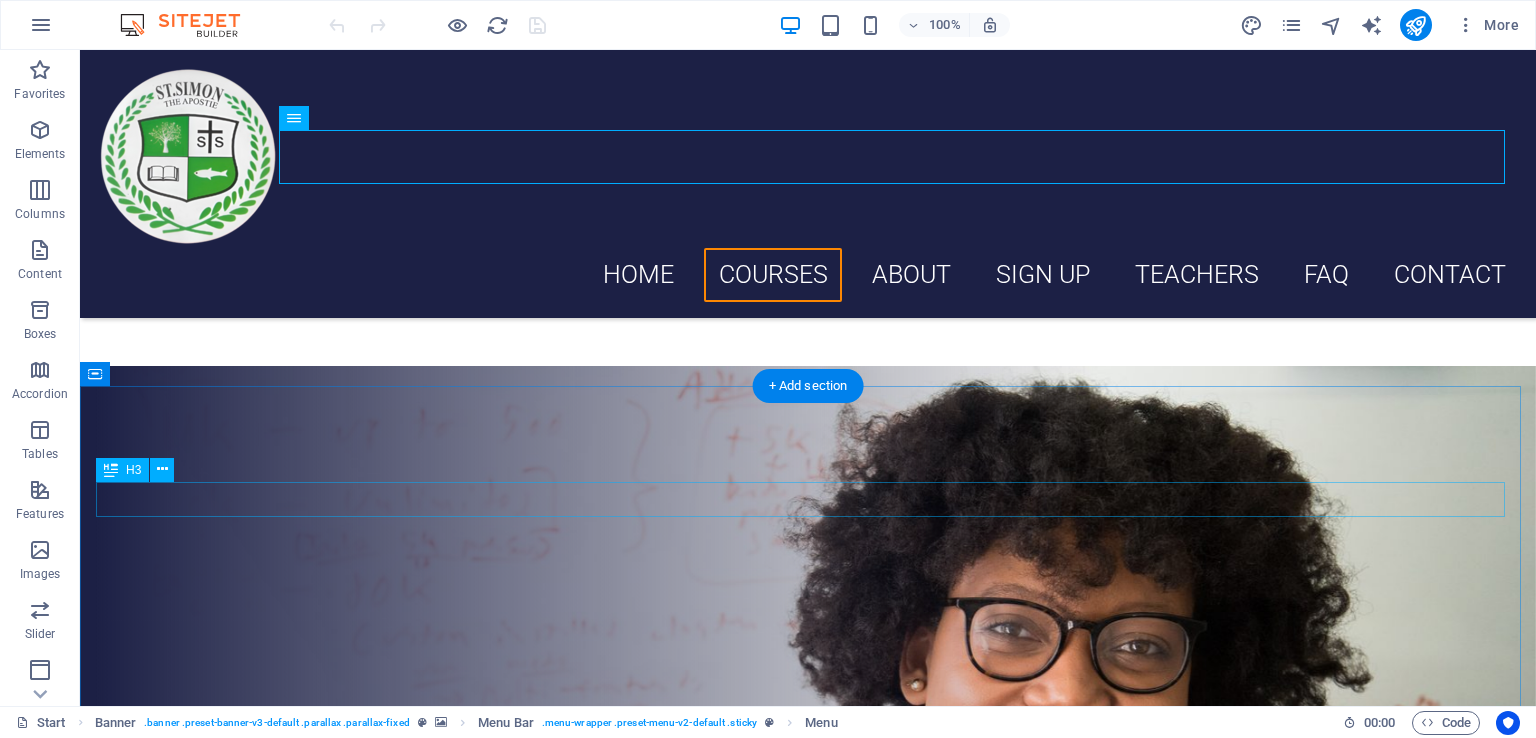 click on "Language School" at bounding box center [808, 1807] 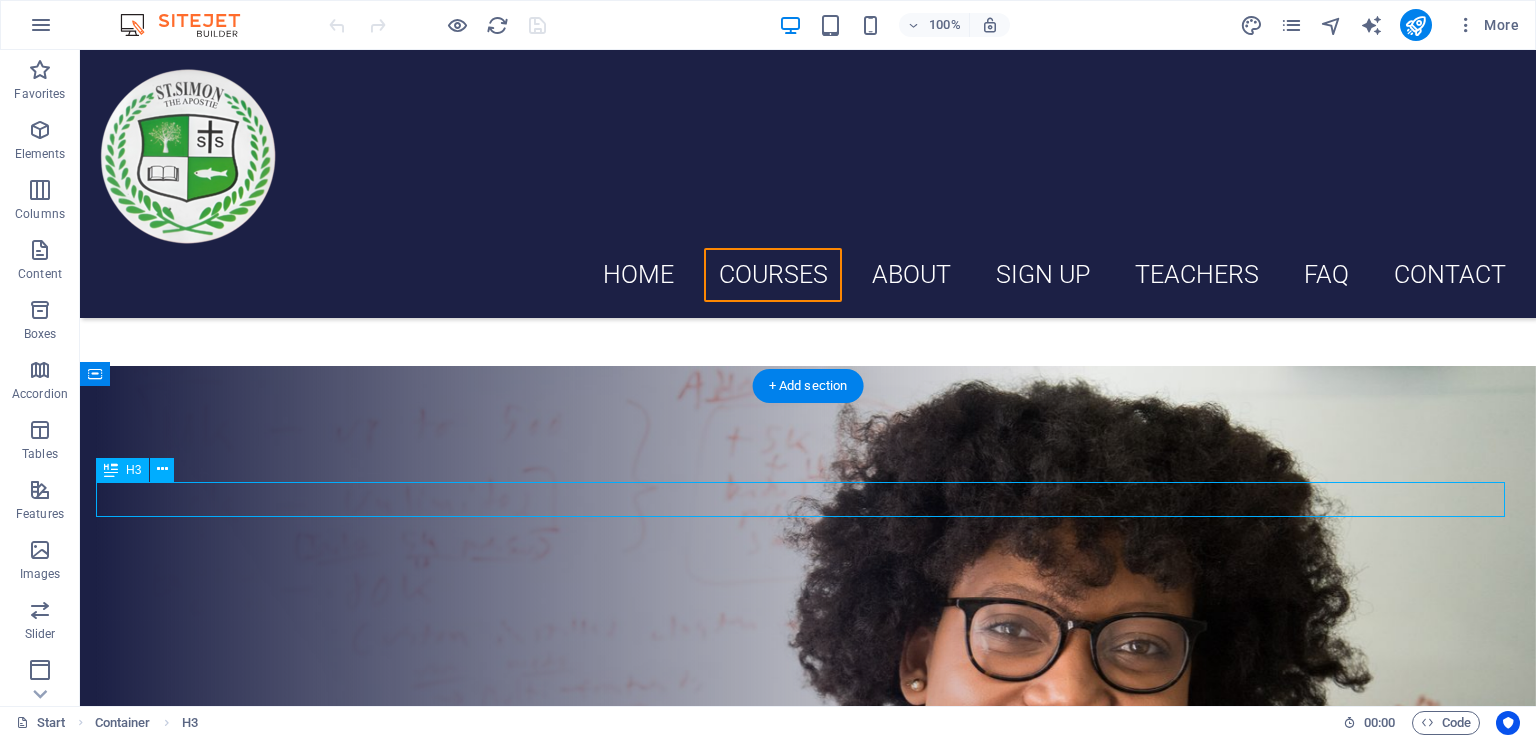 click on "Language School" at bounding box center (808, 1807) 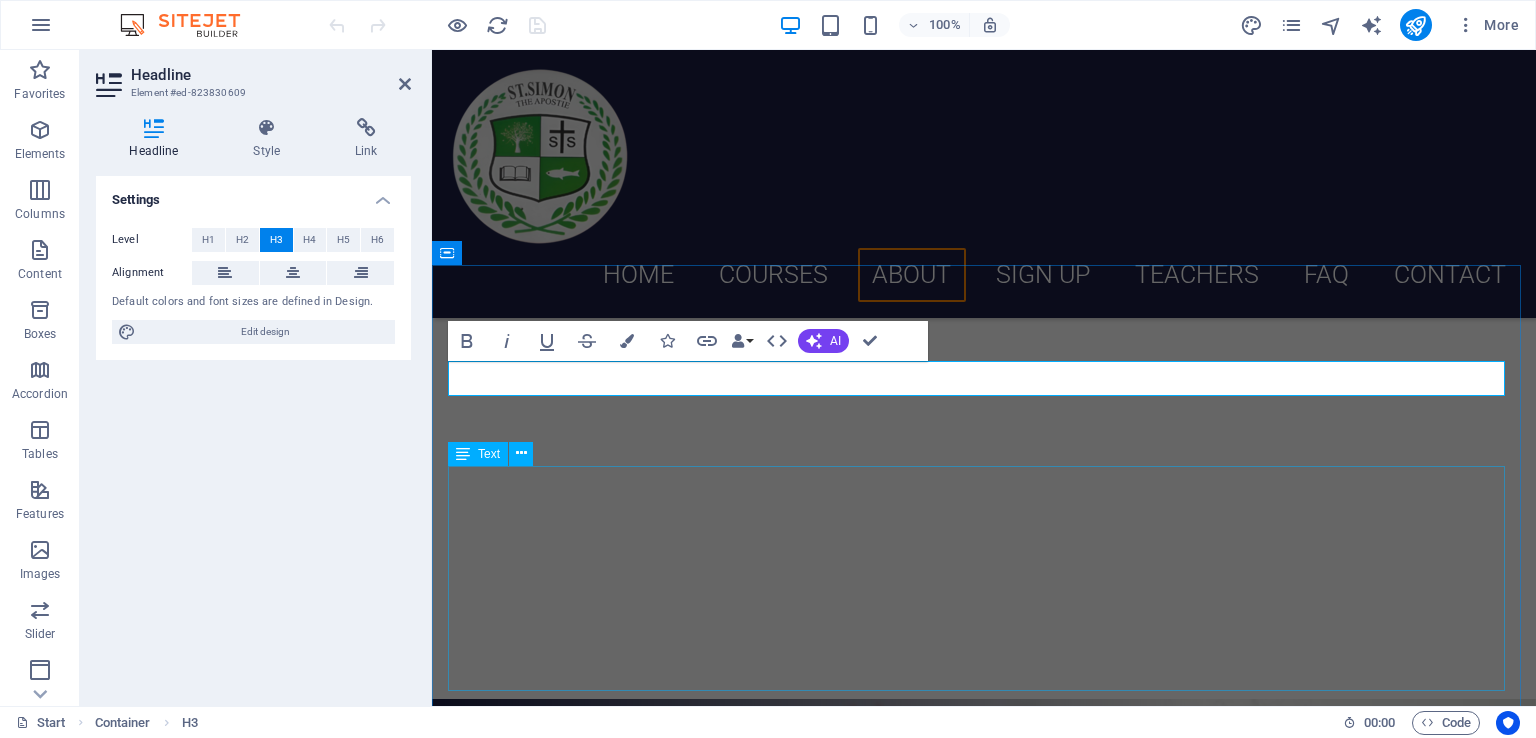 scroll, scrollTop: 4300, scrollLeft: 0, axis: vertical 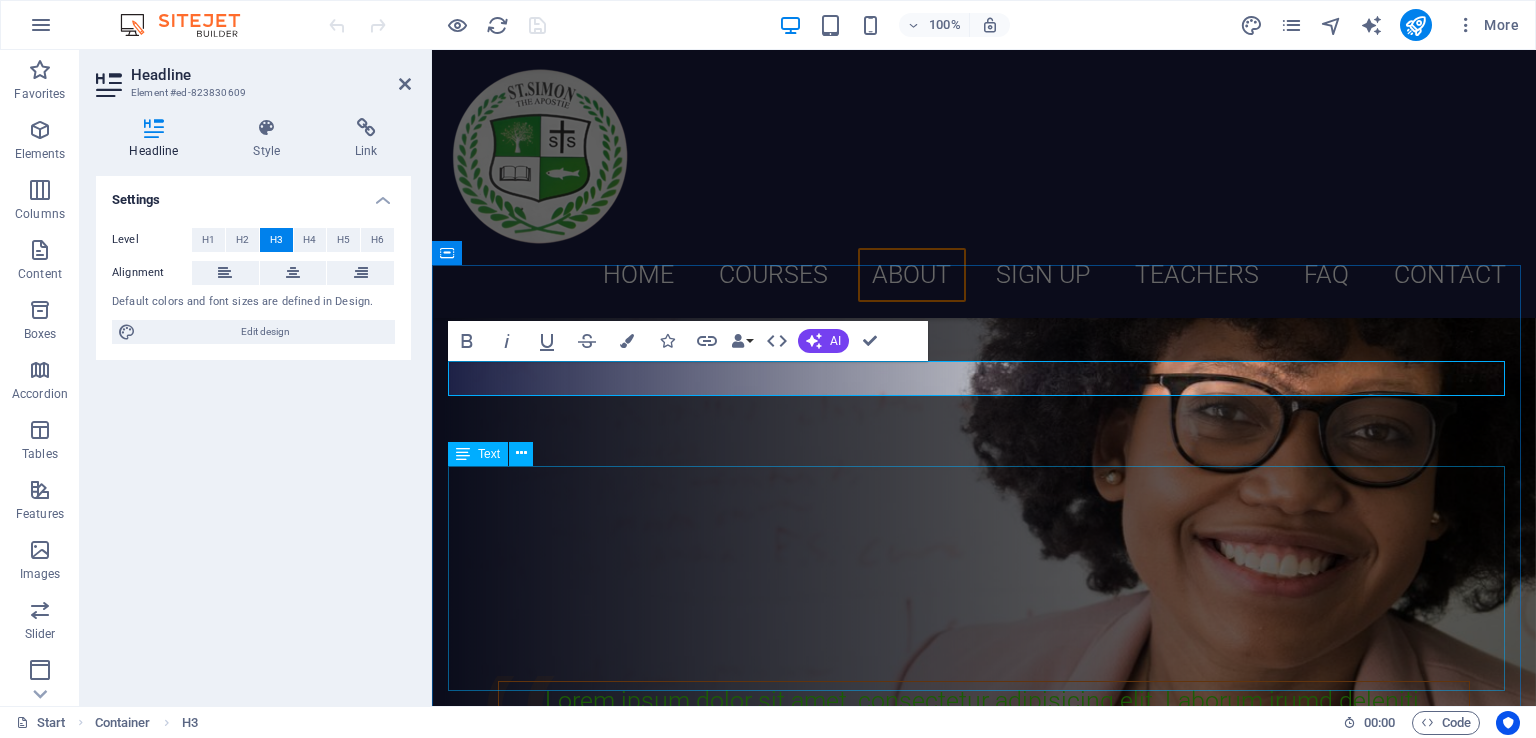click on "Lorem ipsum dolor sit amet, consetetur sadipscing elitr, sed diam nonumy eirmod tempor invidunt ut labore et dolore magna aliquyam erat, sed diam voluptua. At vero eos et accusam et justo duo dolores et ea rebum. Stet clita kasd gubergren, no sea takimata sanctus est Lorem ipsum dolor sit amet. Lorem ipsum dolor sit amet, consetetur sadipscing elitr, sed diam nonumy eirmod tempor invidunt ut labore et dolore magna aliquyam erat, sed diam voluptua. At vero eos et accusam et justo duo dolores." at bounding box center [984, 1793] 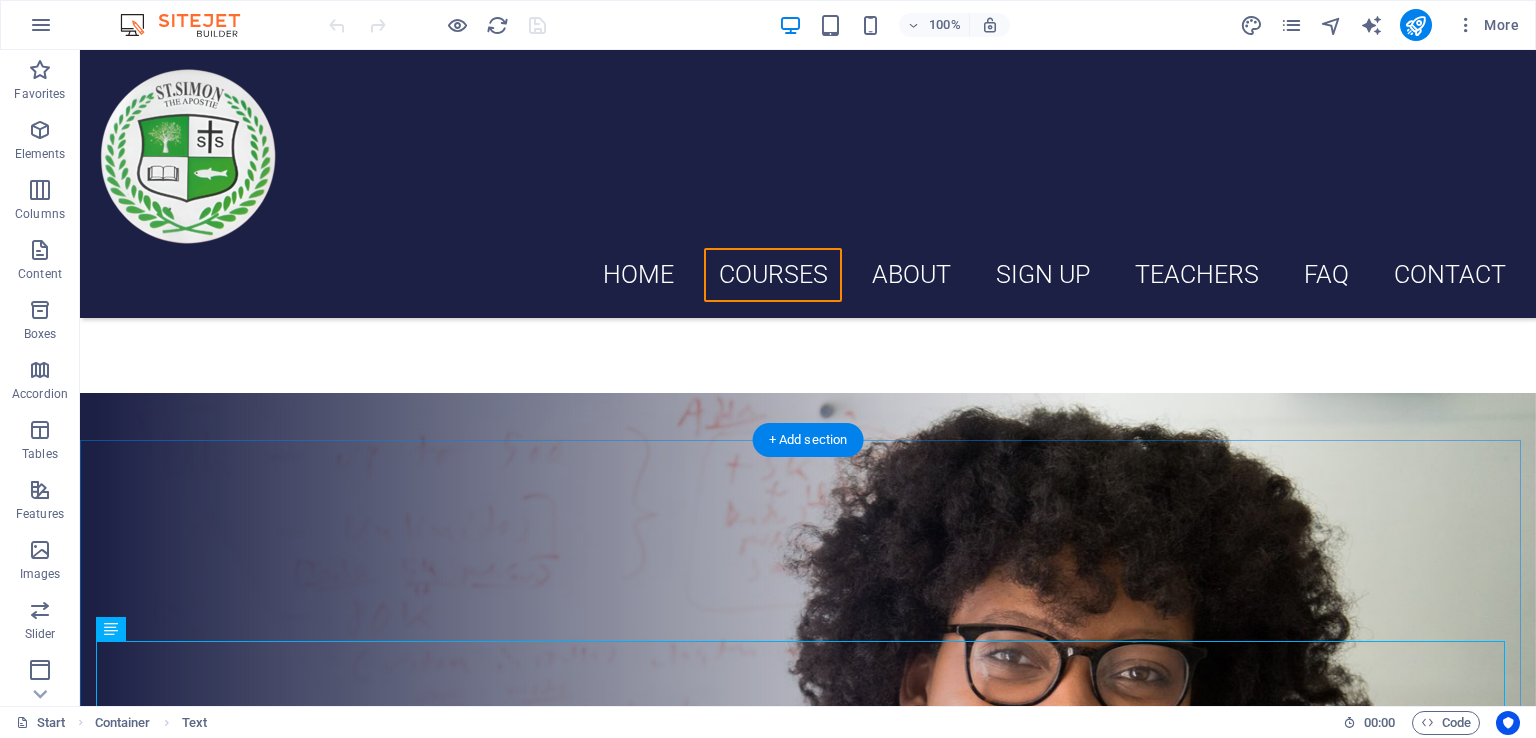 scroll, scrollTop: 3645, scrollLeft: 0, axis: vertical 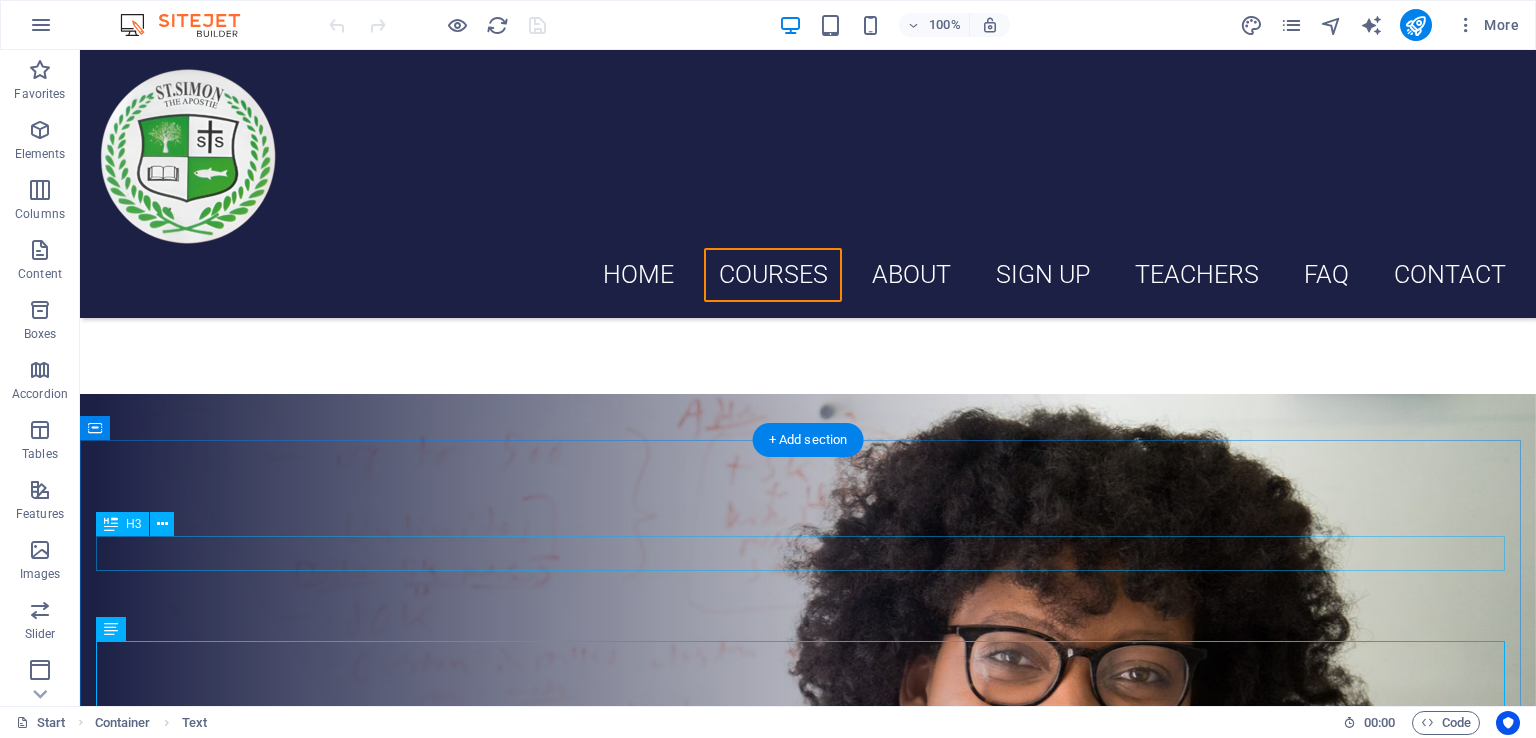 click on "Language School" at bounding box center (808, 1862) 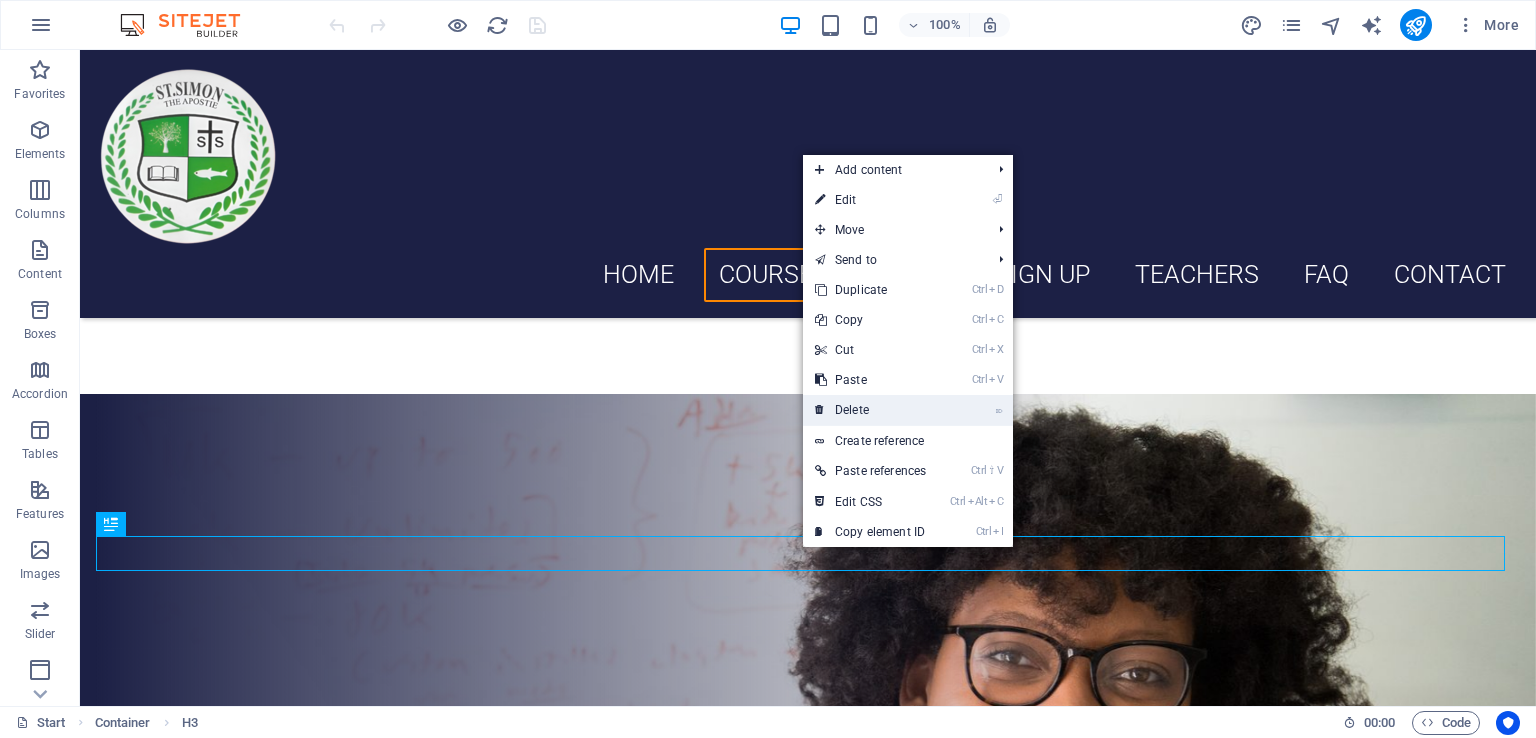 click on "⌦  Delete" at bounding box center (870, 410) 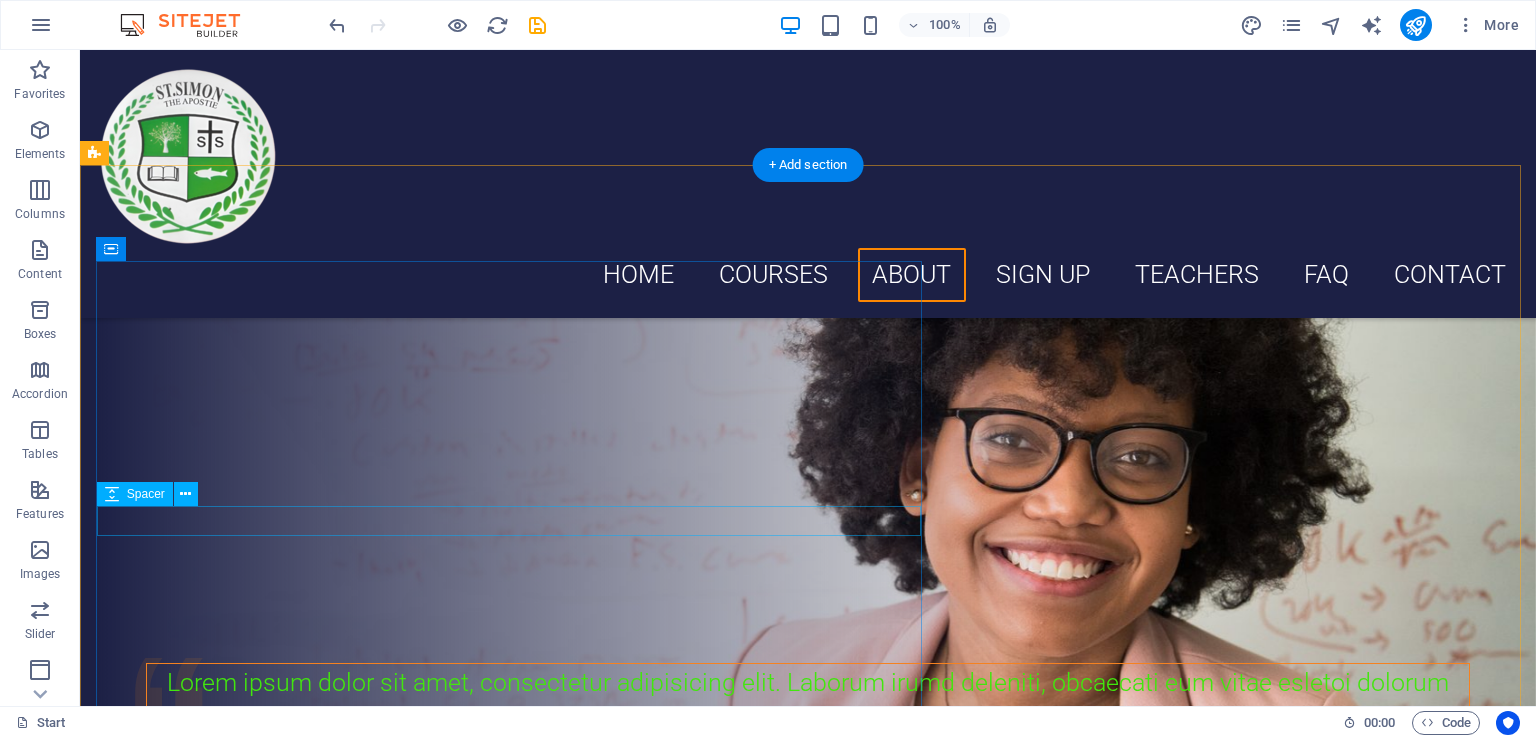 scroll, scrollTop: 4445, scrollLeft: 0, axis: vertical 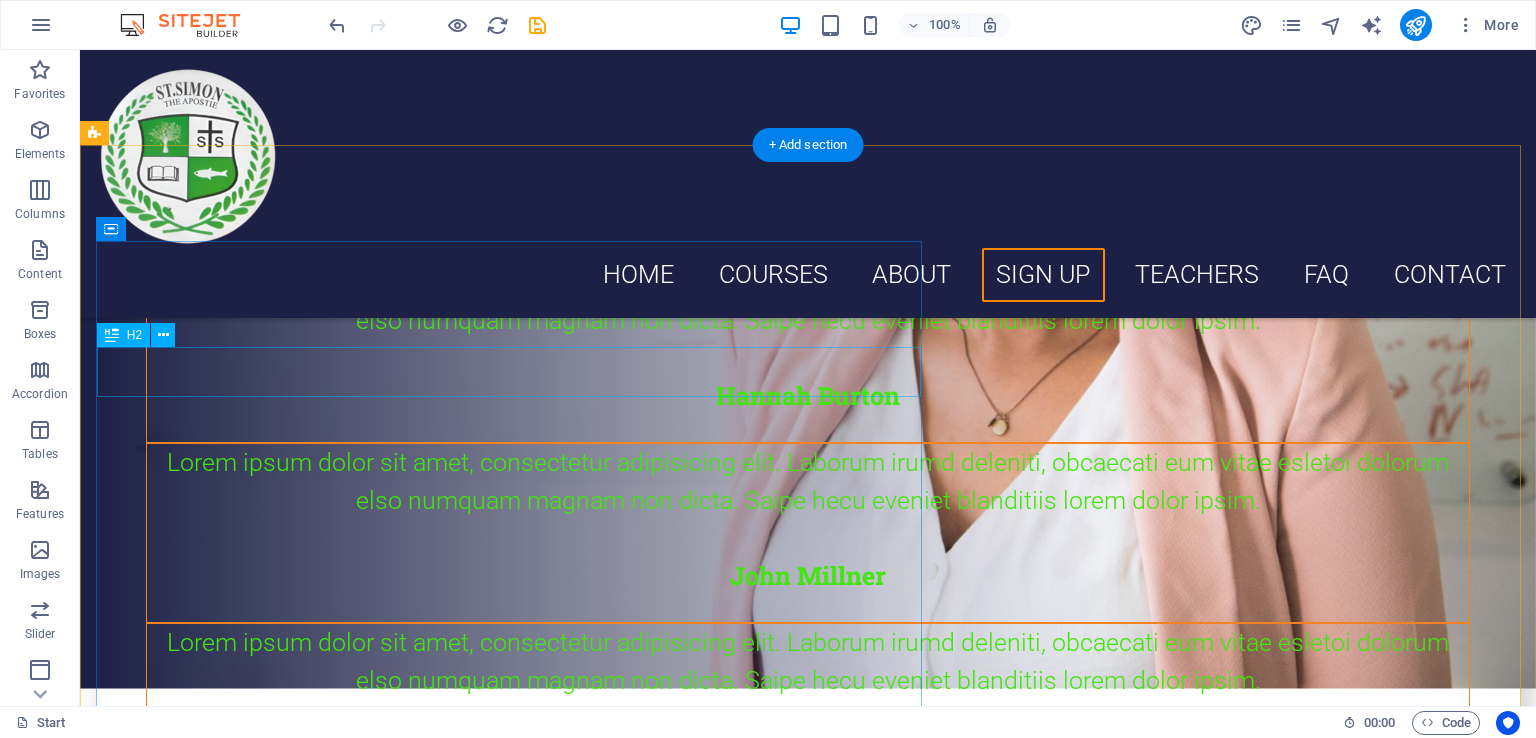 click on "Get 1 Course for free" at bounding box center (808, 2263) 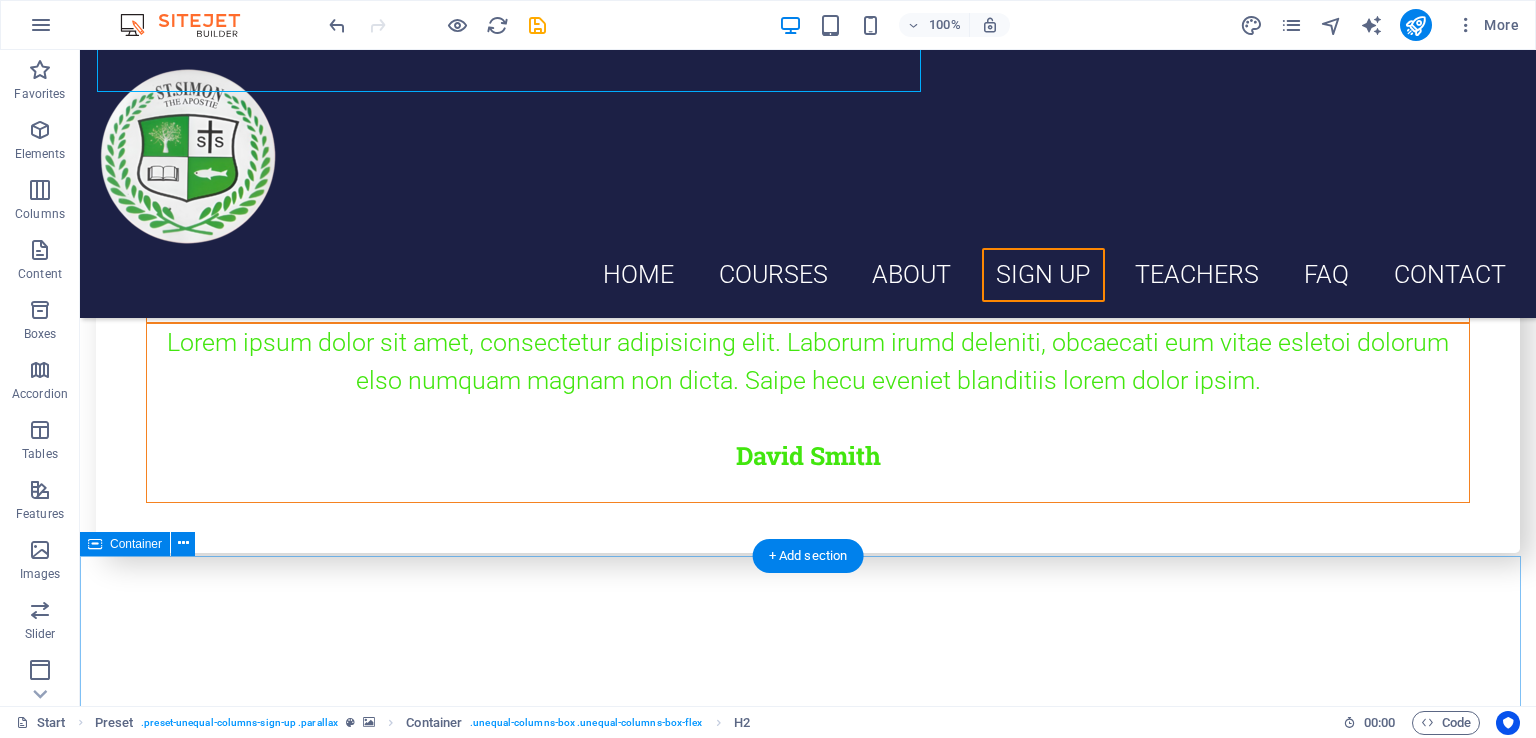 scroll, scrollTop: 5045, scrollLeft: 0, axis: vertical 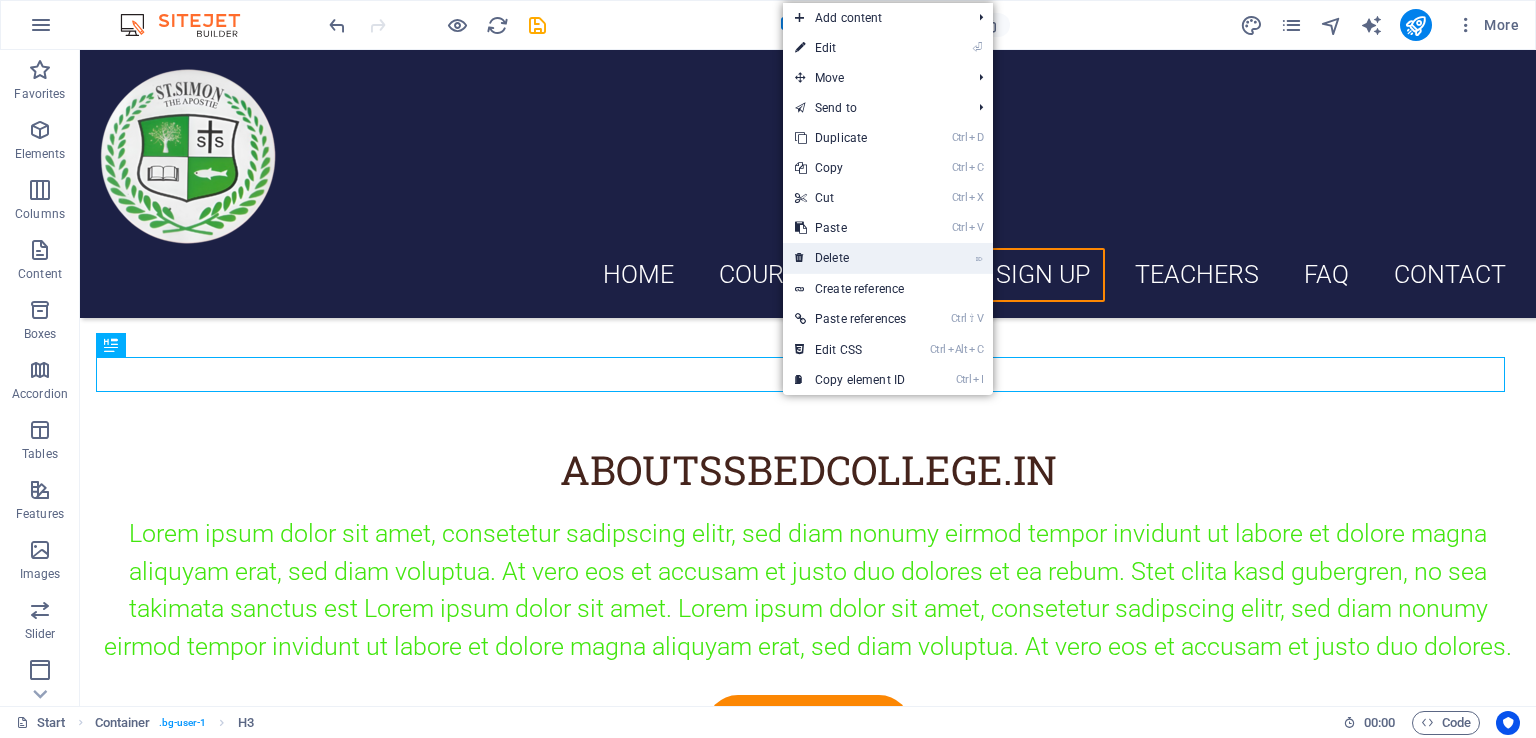 click on "⌦  Delete" at bounding box center (850, 258) 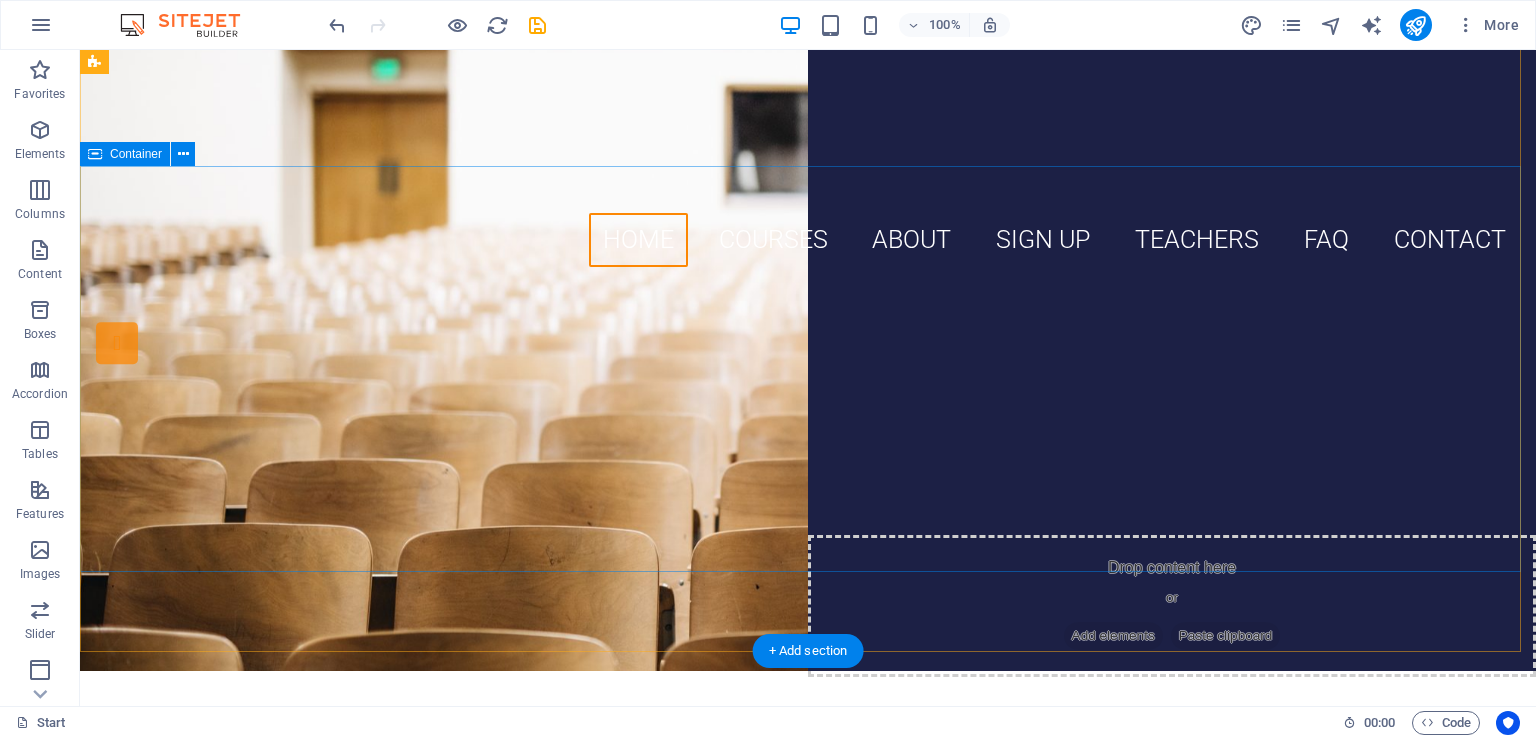 scroll, scrollTop: 0, scrollLeft: 0, axis: both 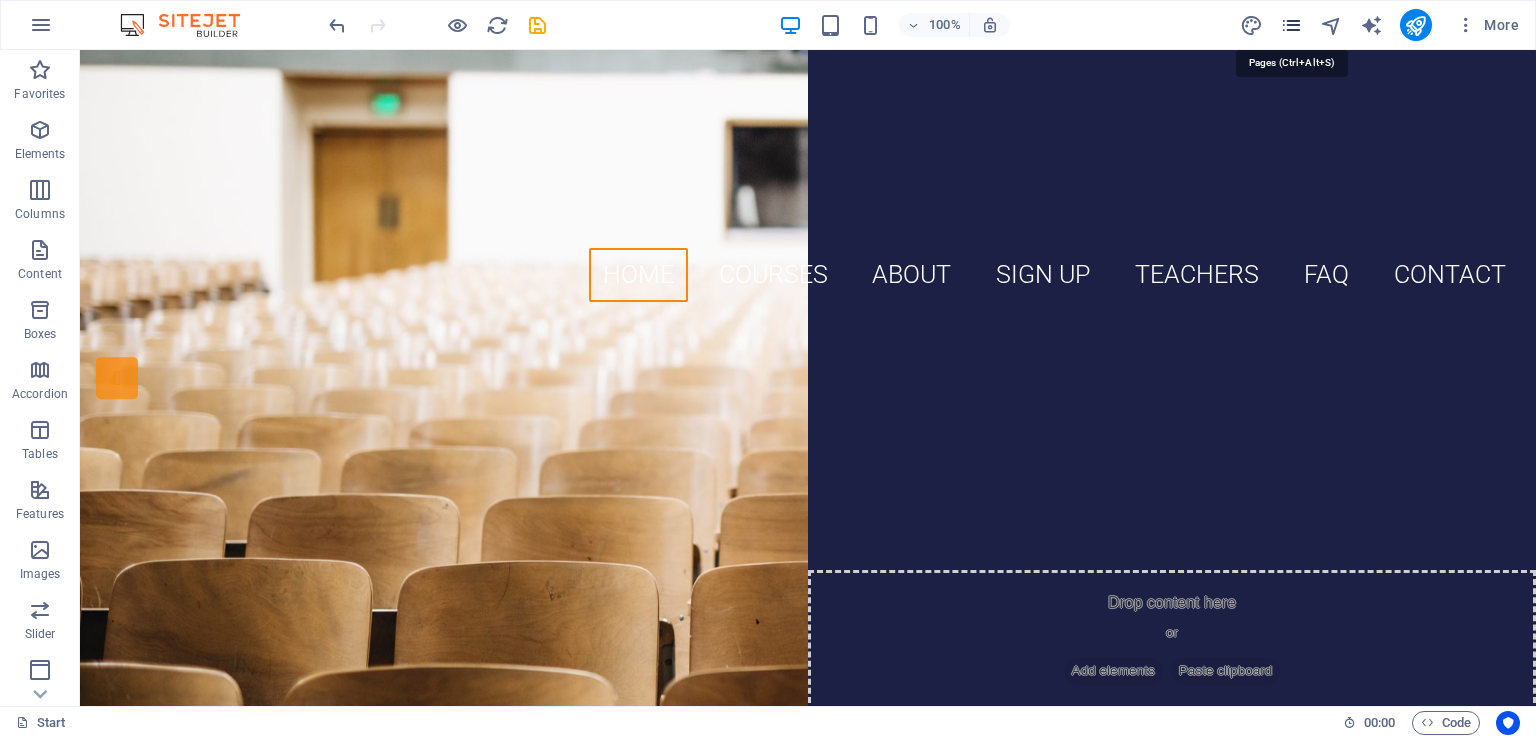 click at bounding box center [1291, 25] 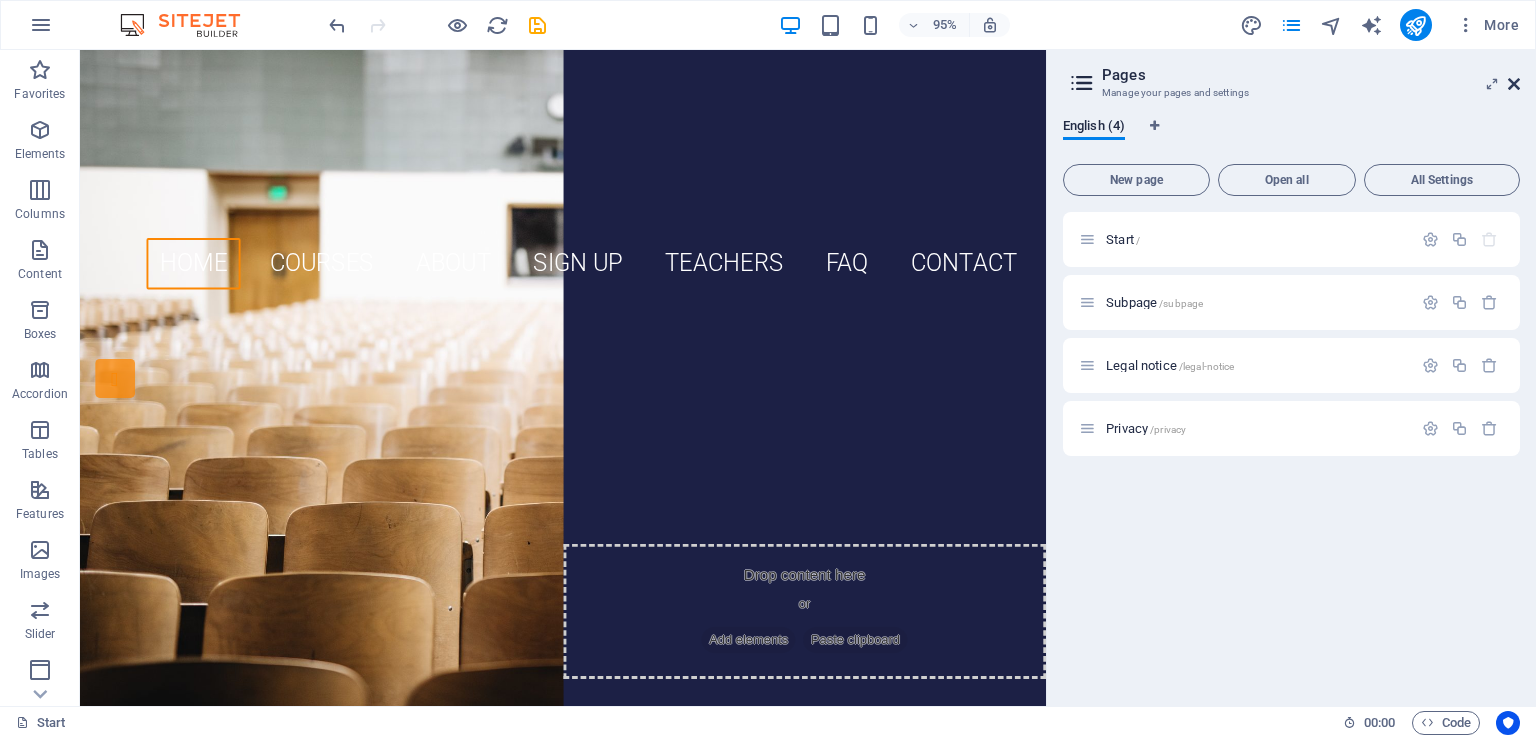 click at bounding box center (1514, 84) 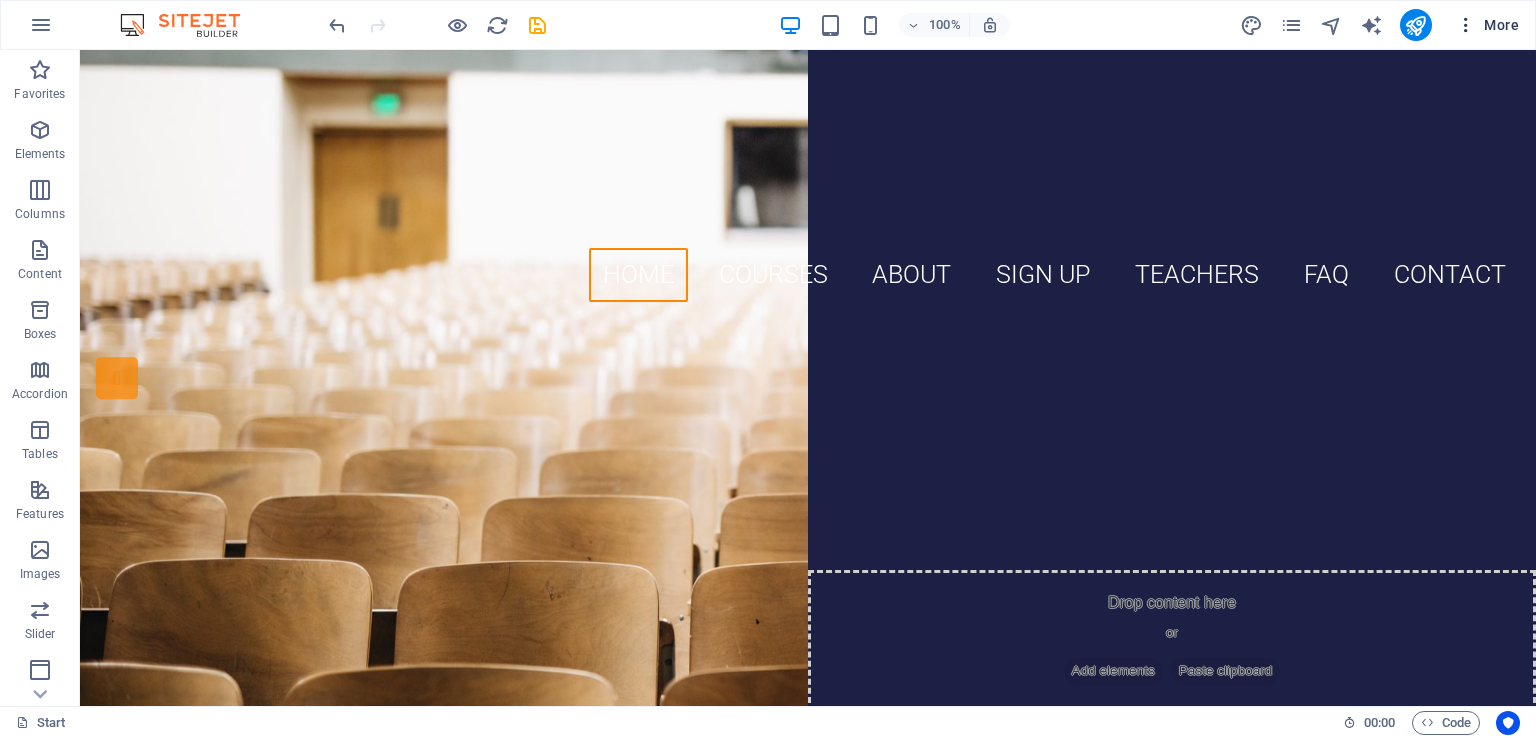 click at bounding box center (1466, 25) 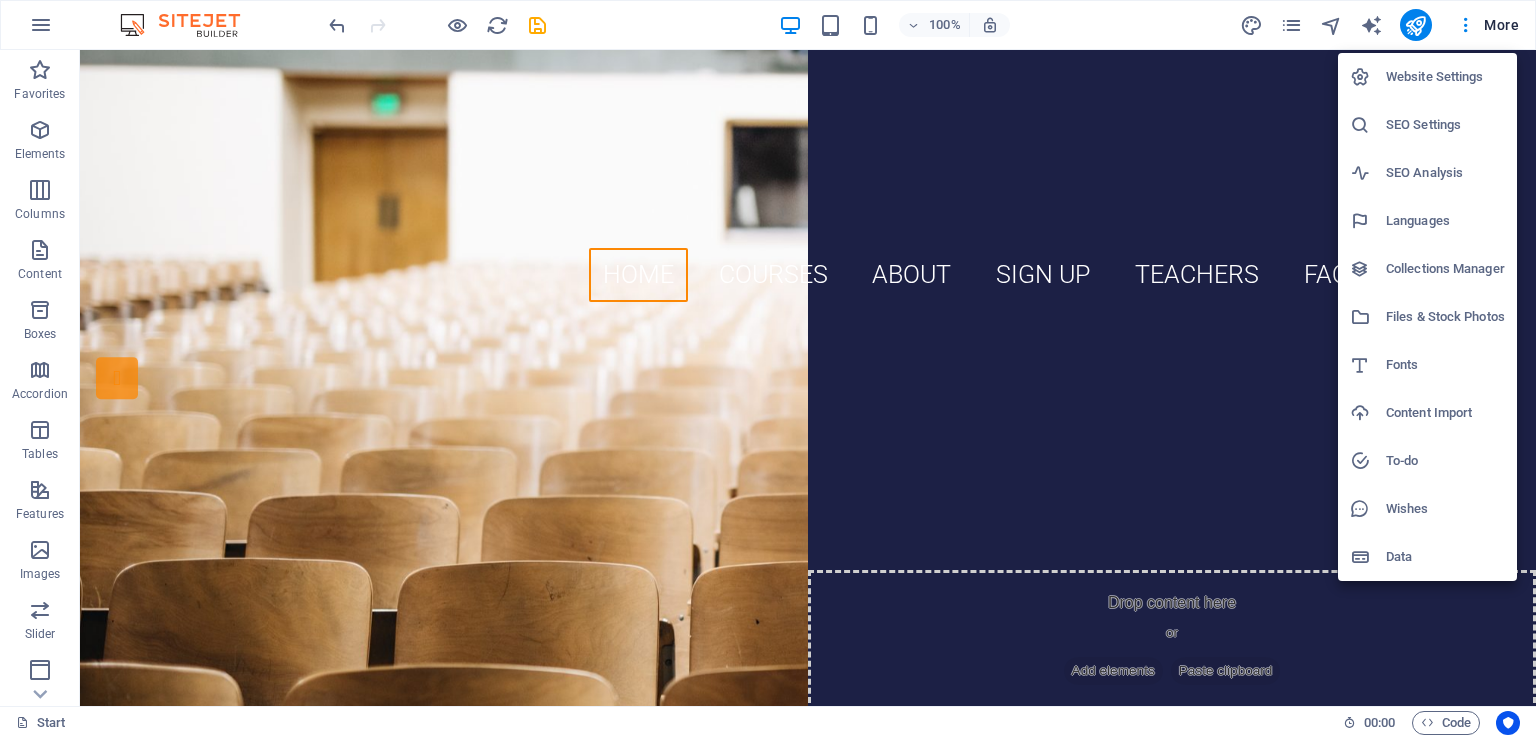 click on "Website Settings" at bounding box center [1445, 77] 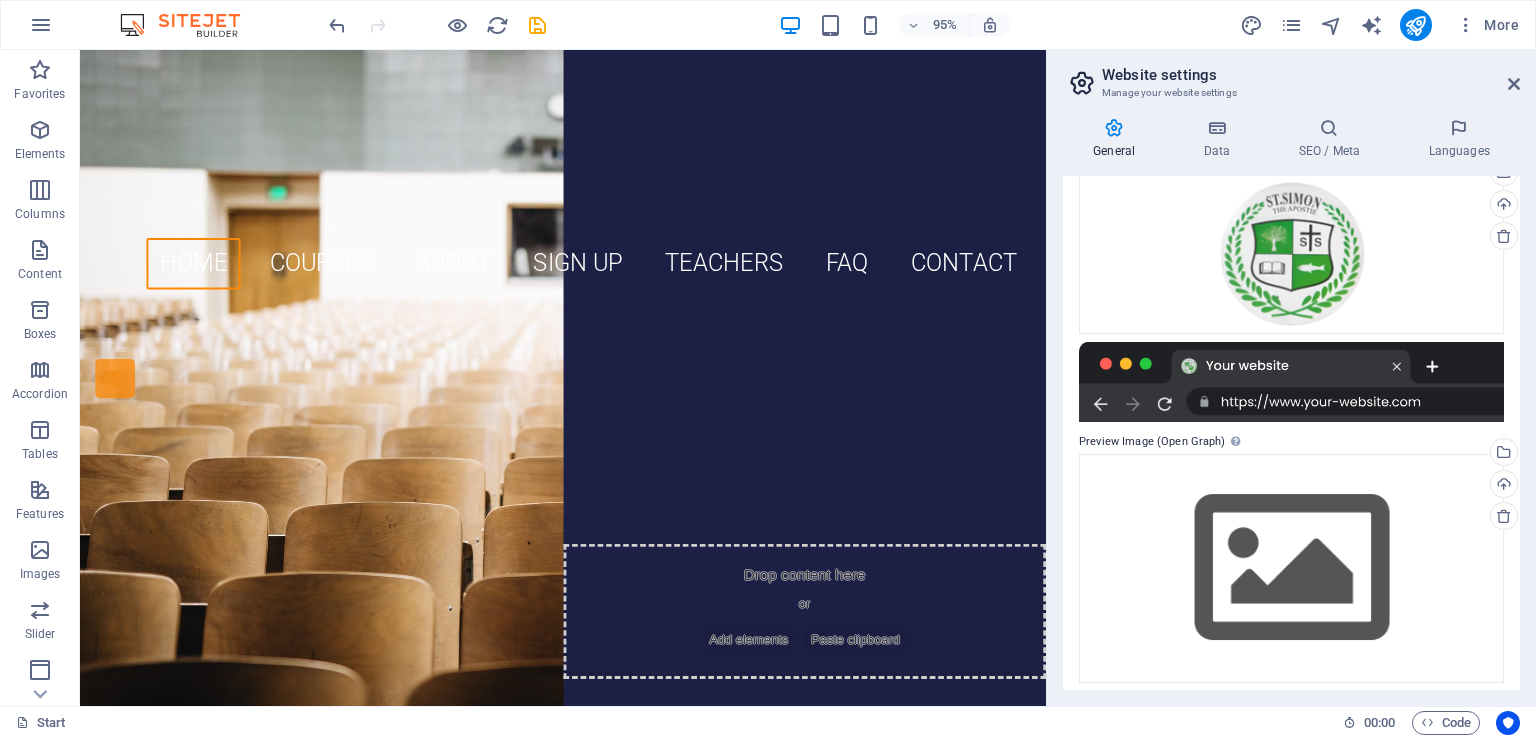 scroll, scrollTop: 298, scrollLeft: 0, axis: vertical 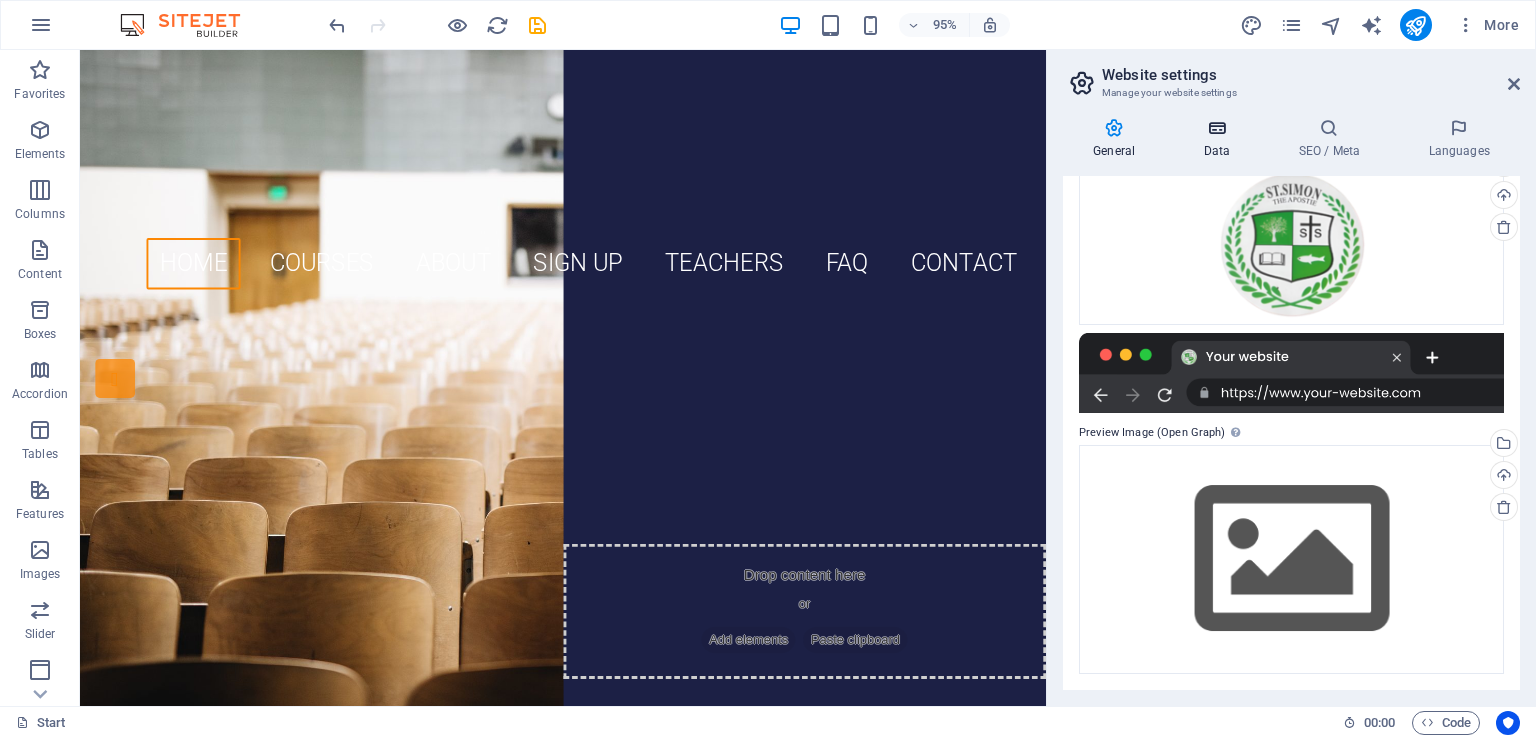 click on "Data" at bounding box center [1220, 139] 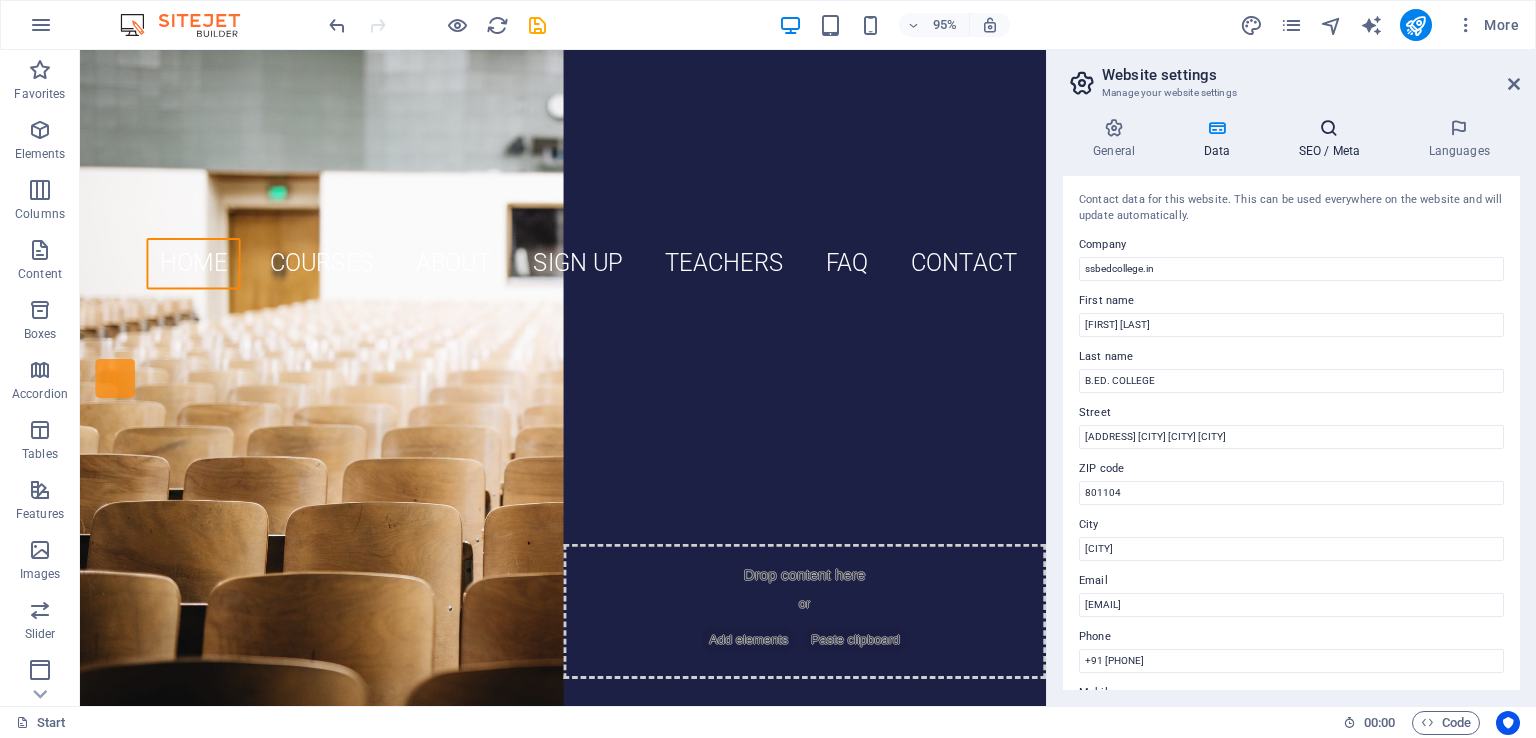 click on "SEO / Meta" at bounding box center [1333, 139] 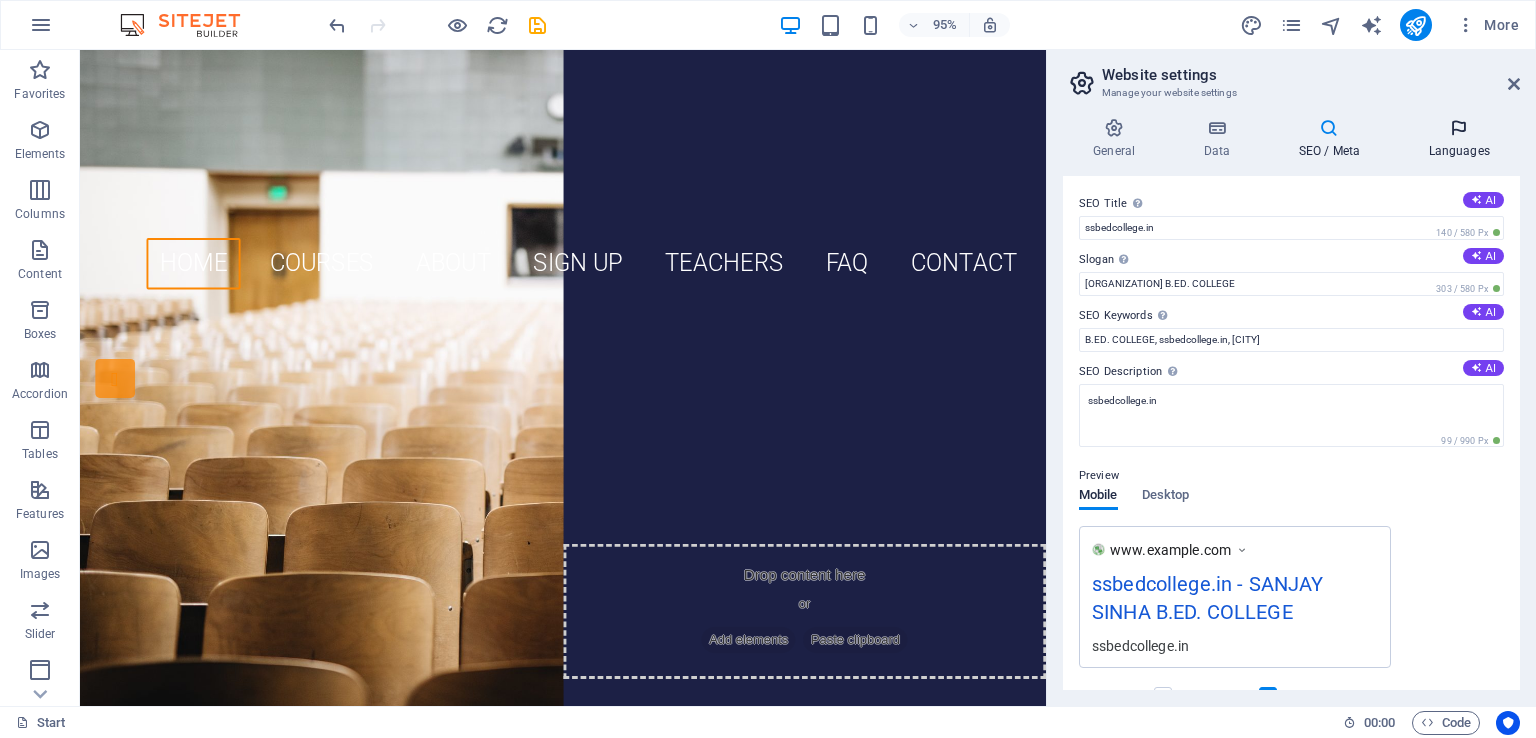 click at bounding box center (1459, 128) 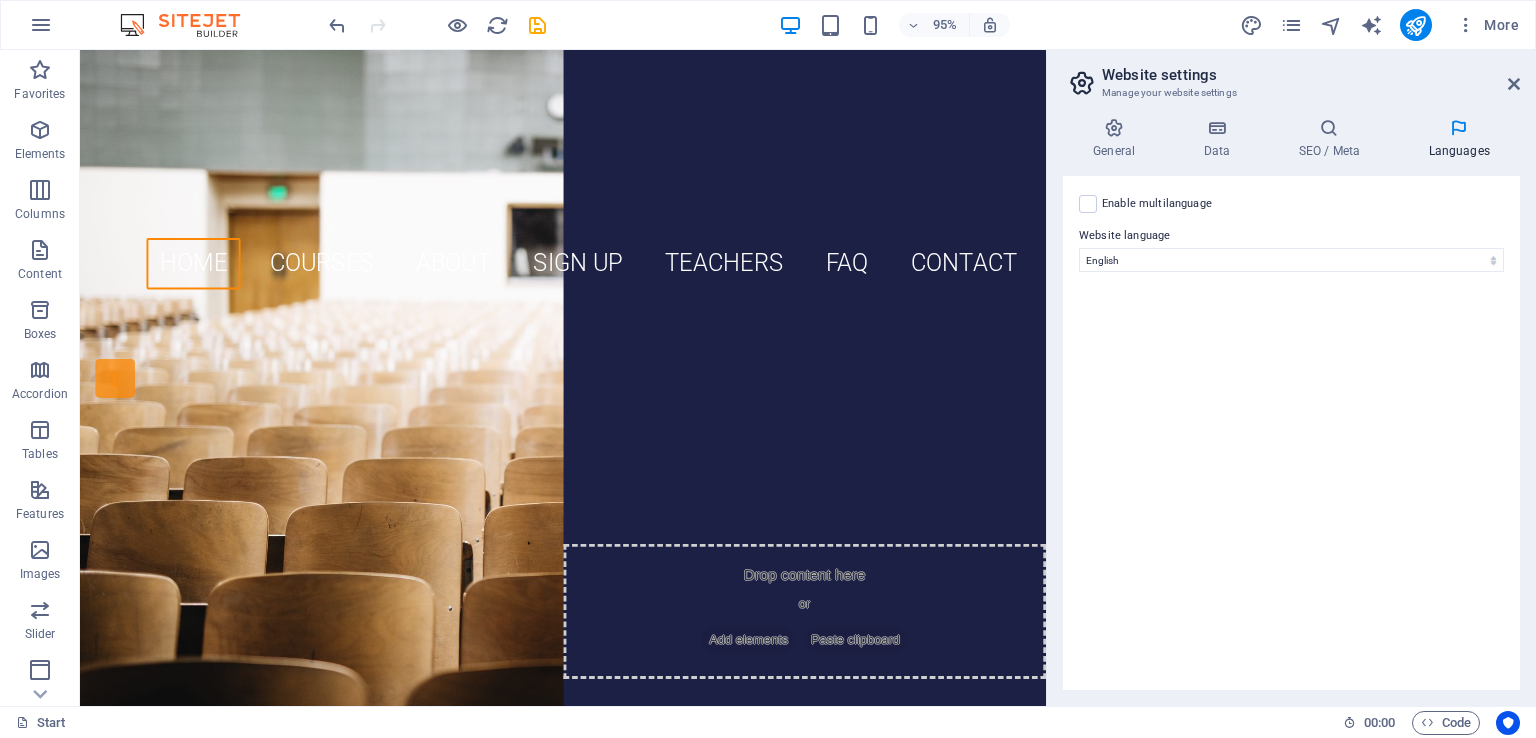 click on "Website settings Manage your website settings  General  Data  SEO / Meta  Languages Website name ssbedcollege.in Logo Drag files here, click to choose files or select files from Files or our free stock photos & videos Select files from the file manager, stock photos, or upload file(s) Upload Favicon Set the favicon of your website here. A favicon is a small icon shown in the browser tab next to your website title. It helps visitors identify your website. Drag files here, click to choose files or select files from Files or our free stock photos & videos Select files from the file manager, stock photos, or upload file(s) Upload Preview Image (Open Graph) This image will be shown when the website is shared on social networks Drag files here, click to choose files or select files from Files or our free stock photos & videos Select files from the file manager, stock photos, or upload file(s) Upload Contact data for this website. This can be used everywhere on the website and will update automatically. Company [CITY]" at bounding box center (1291, 378) 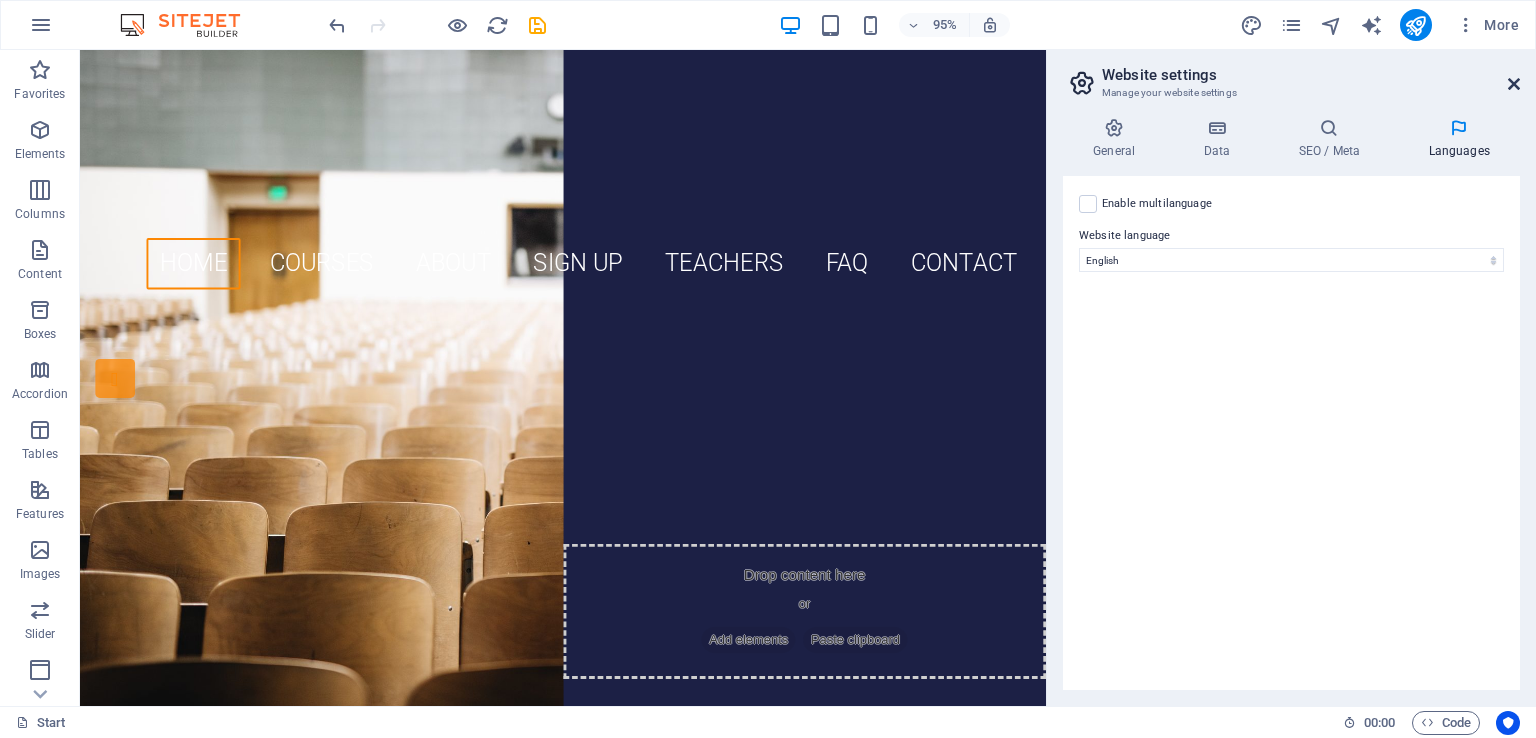 click at bounding box center (1514, 84) 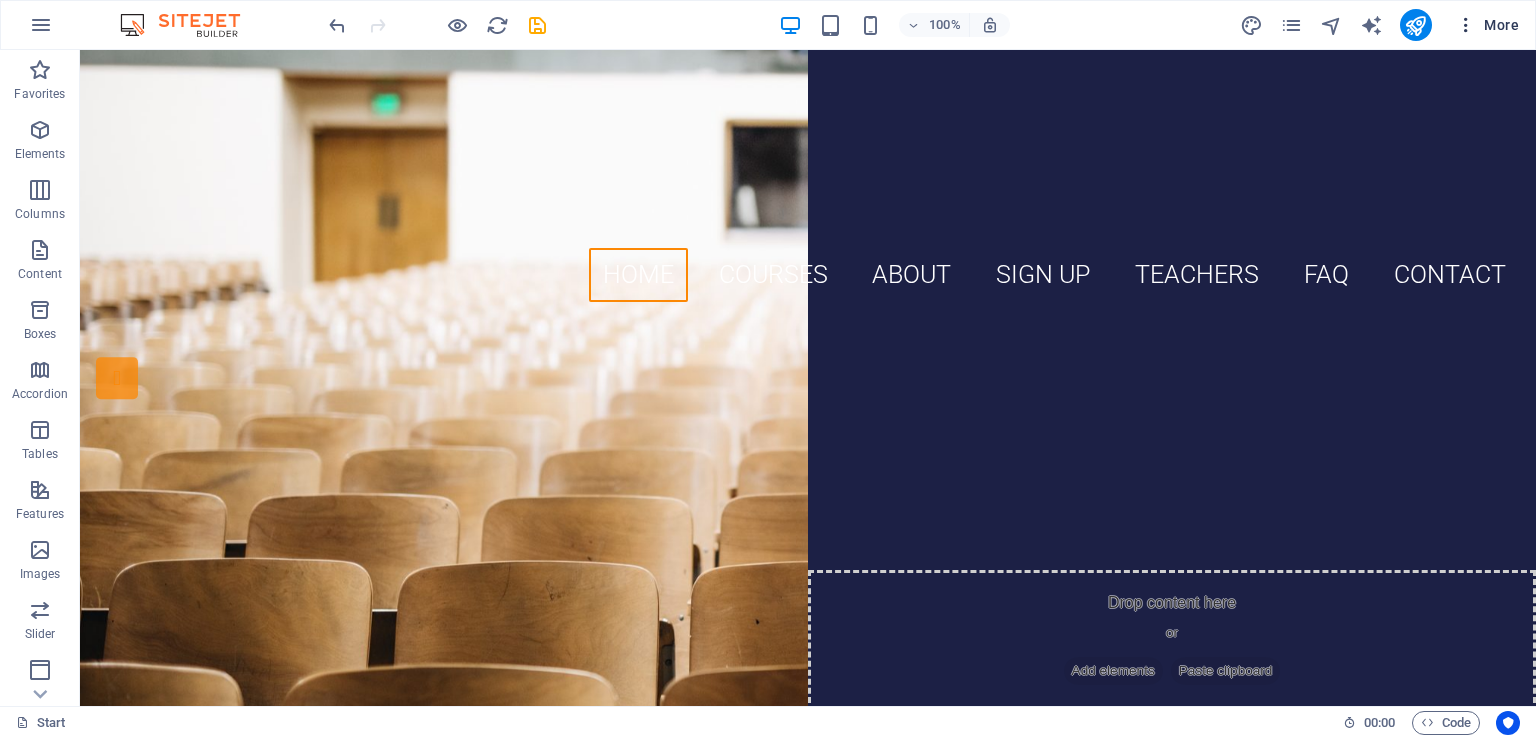 click on "More" at bounding box center [1487, 25] 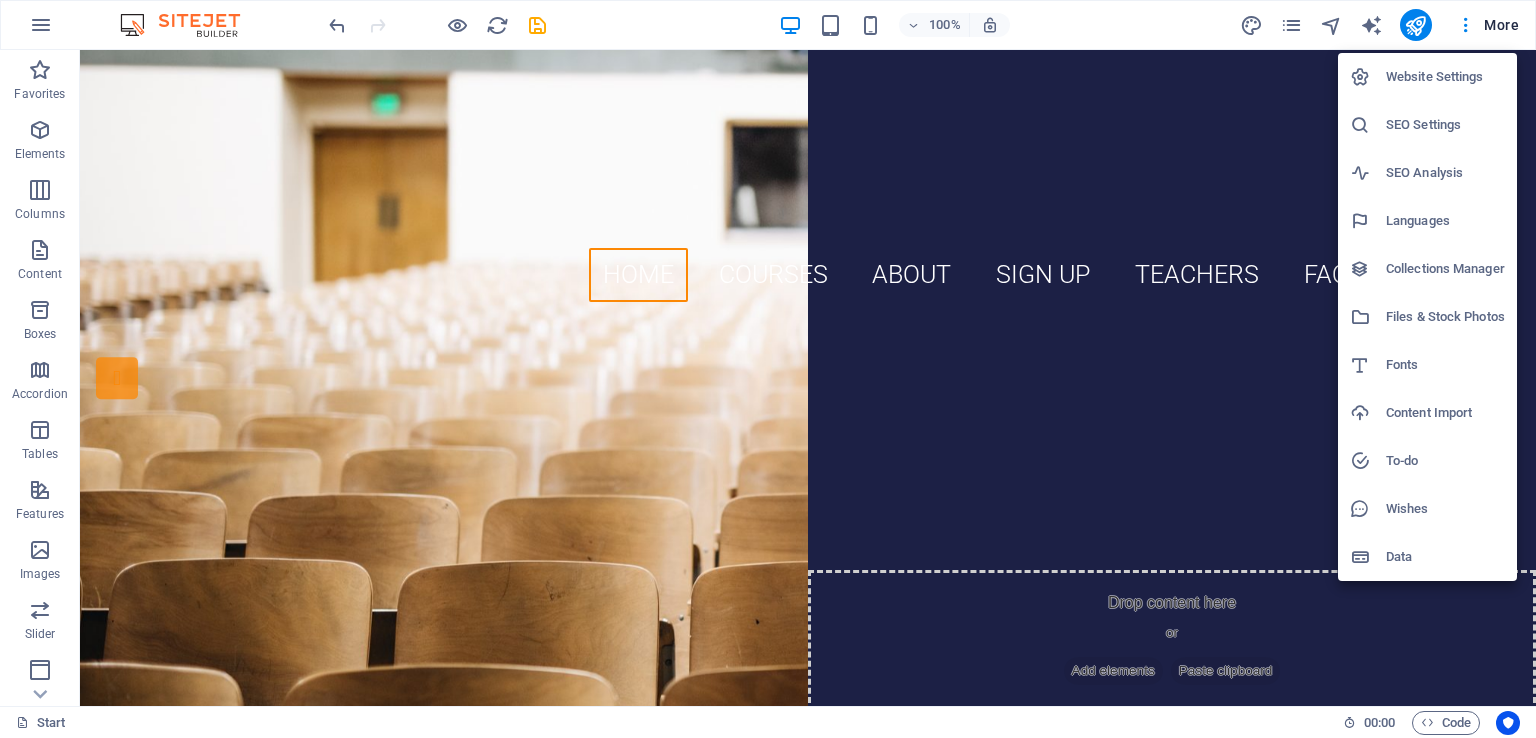 click on "Files & Stock Photos" at bounding box center [1427, 317] 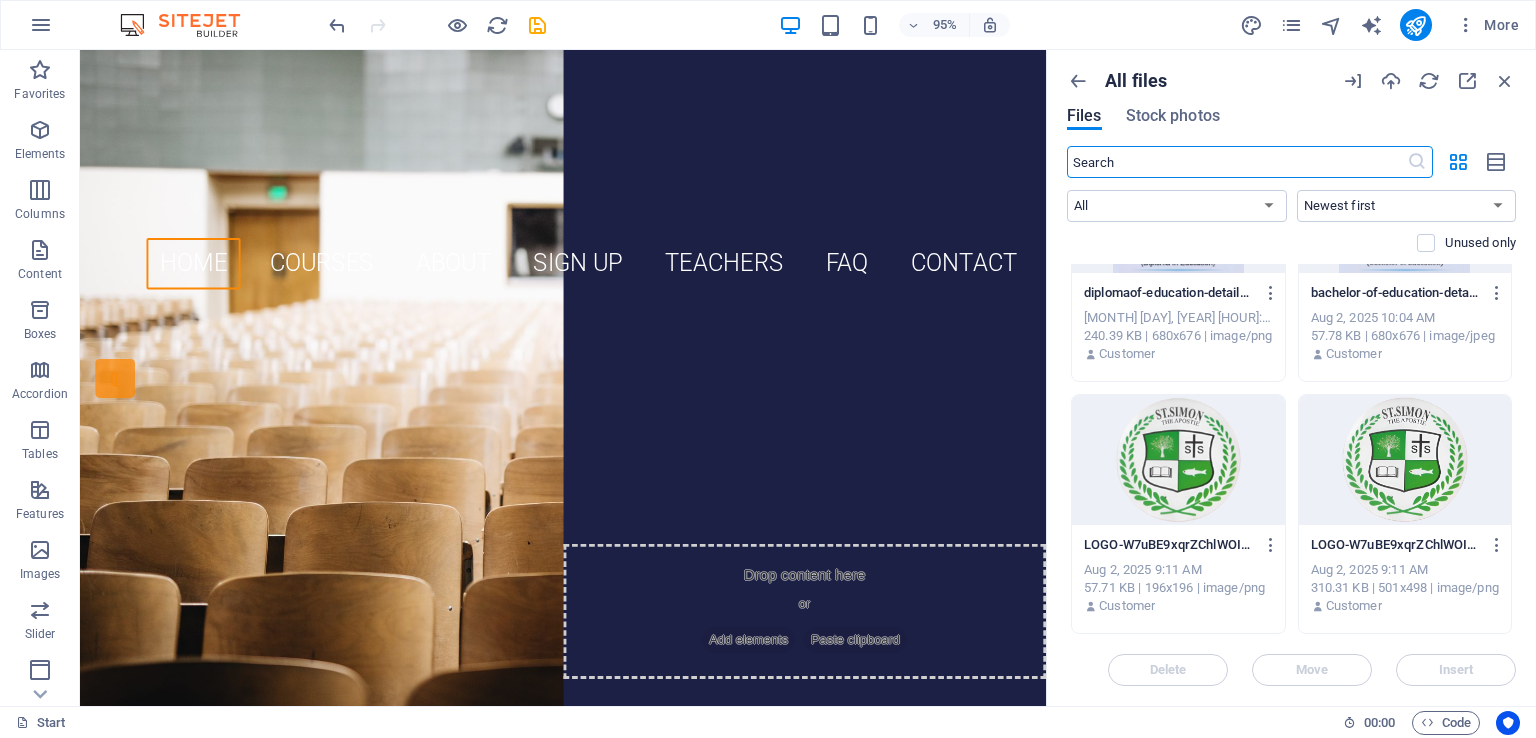 scroll, scrollTop: 0, scrollLeft: 0, axis: both 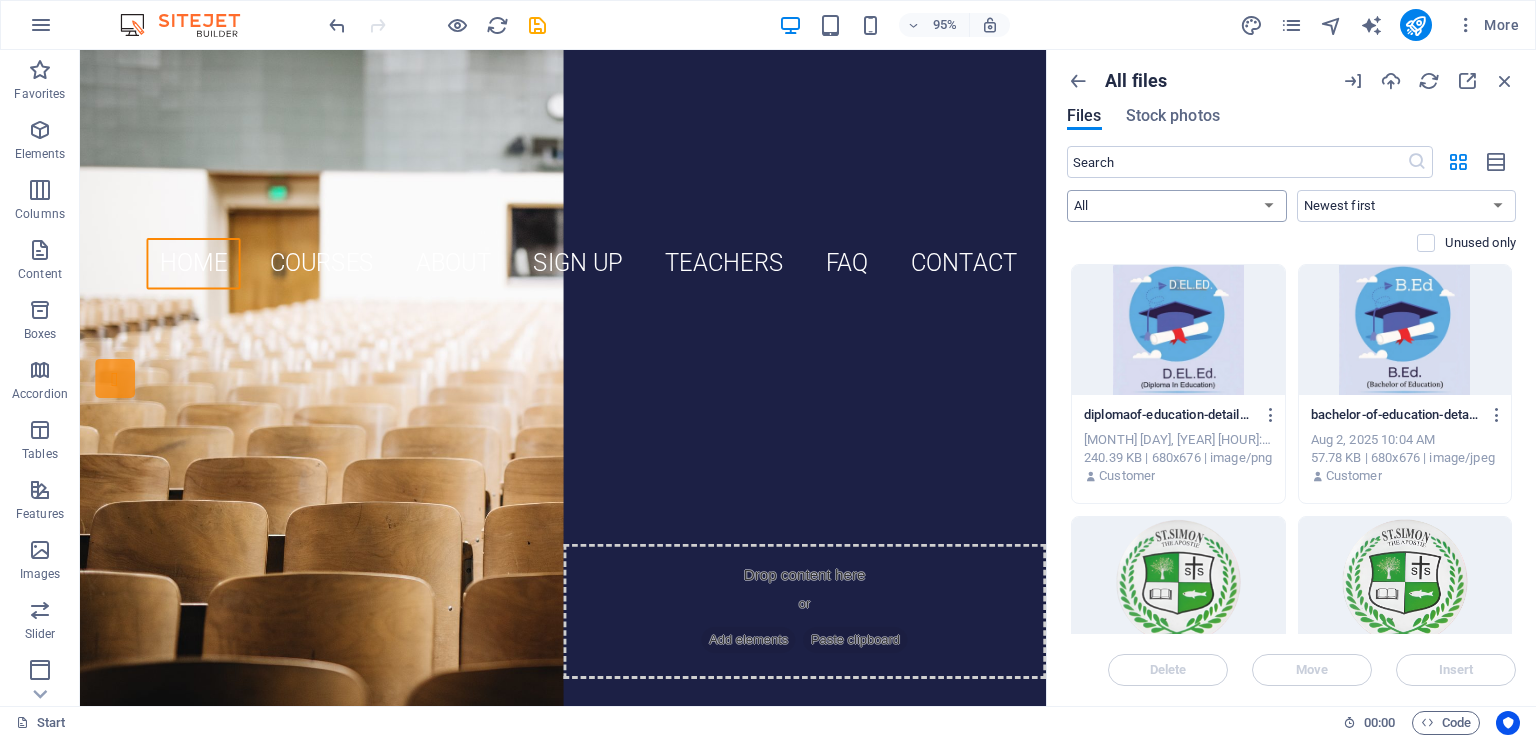 click on "All Images Documents Audio Video Vector Other" at bounding box center (1177, 206) 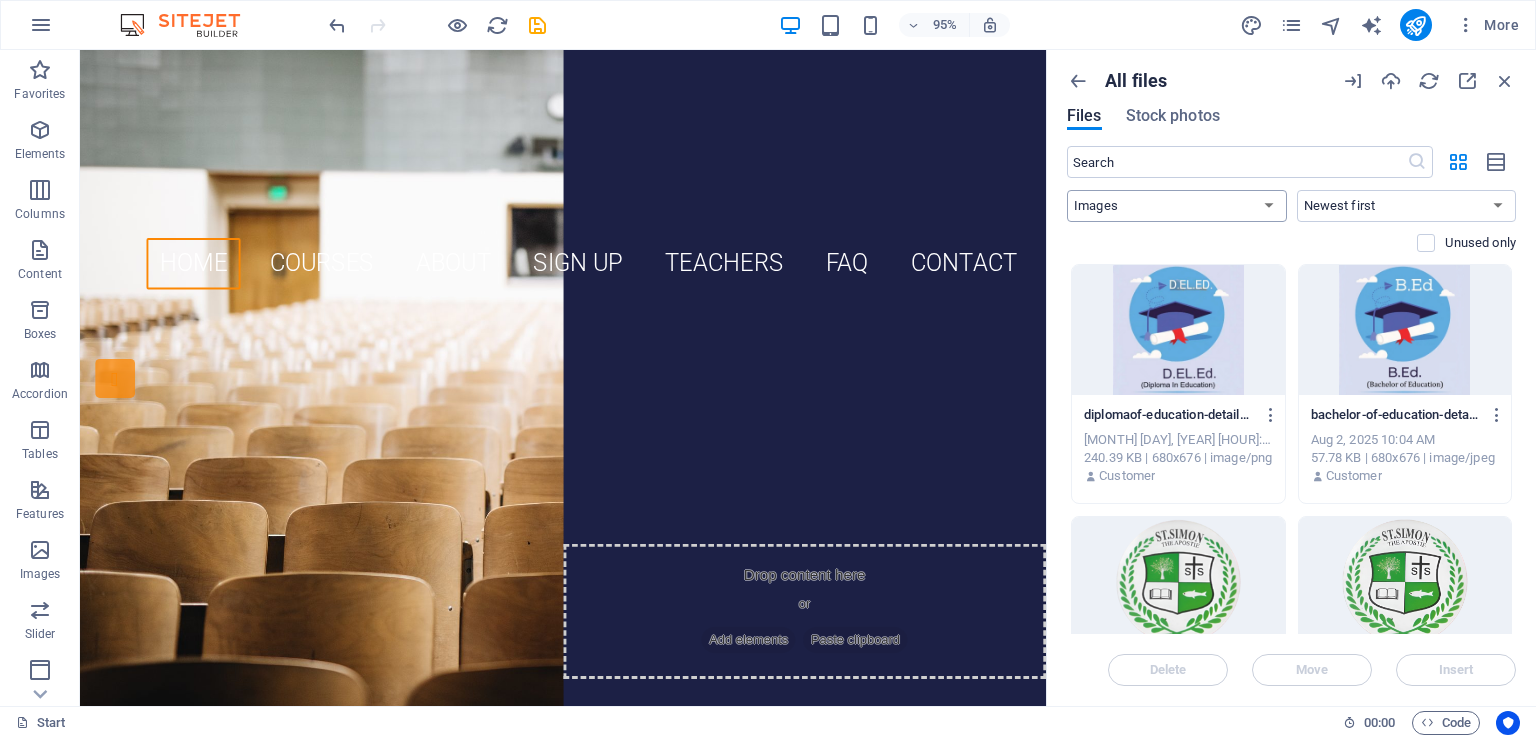 click on "All Images Documents Audio Video Vector Other" at bounding box center (1177, 206) 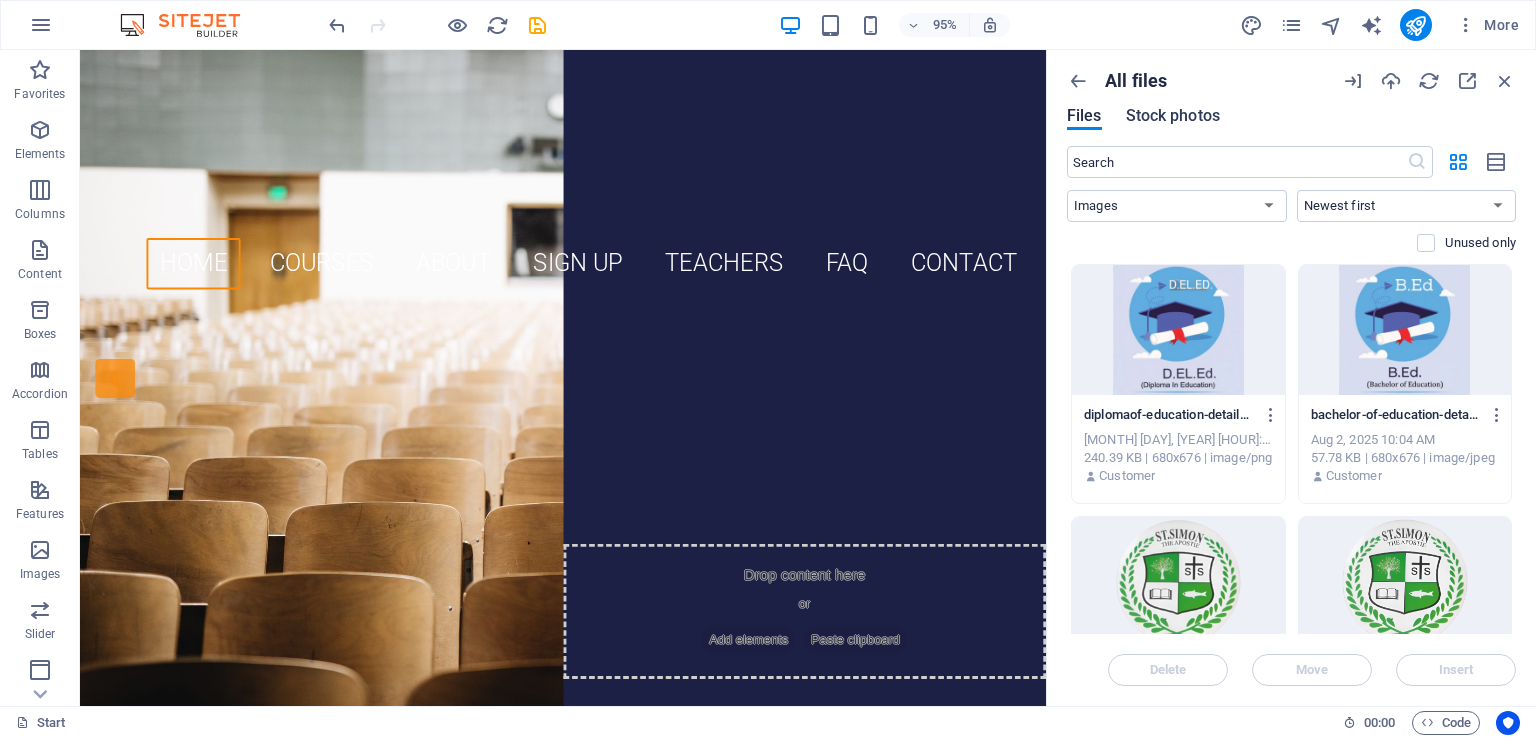 click on "Stock photos" at bounding box center (1173, 116) 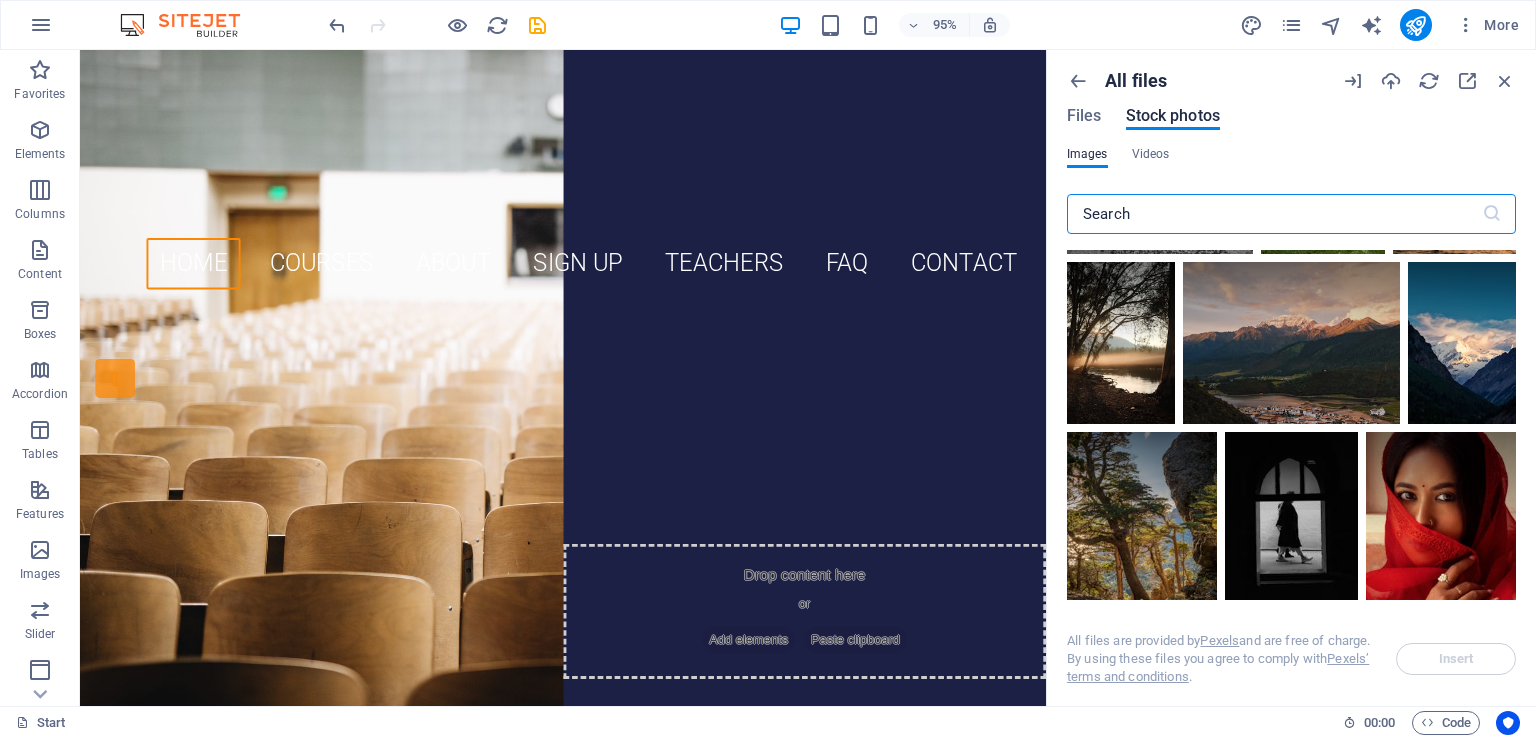 scroll, scrollTop: 2600, scrollLeft: 0, axis: vertical 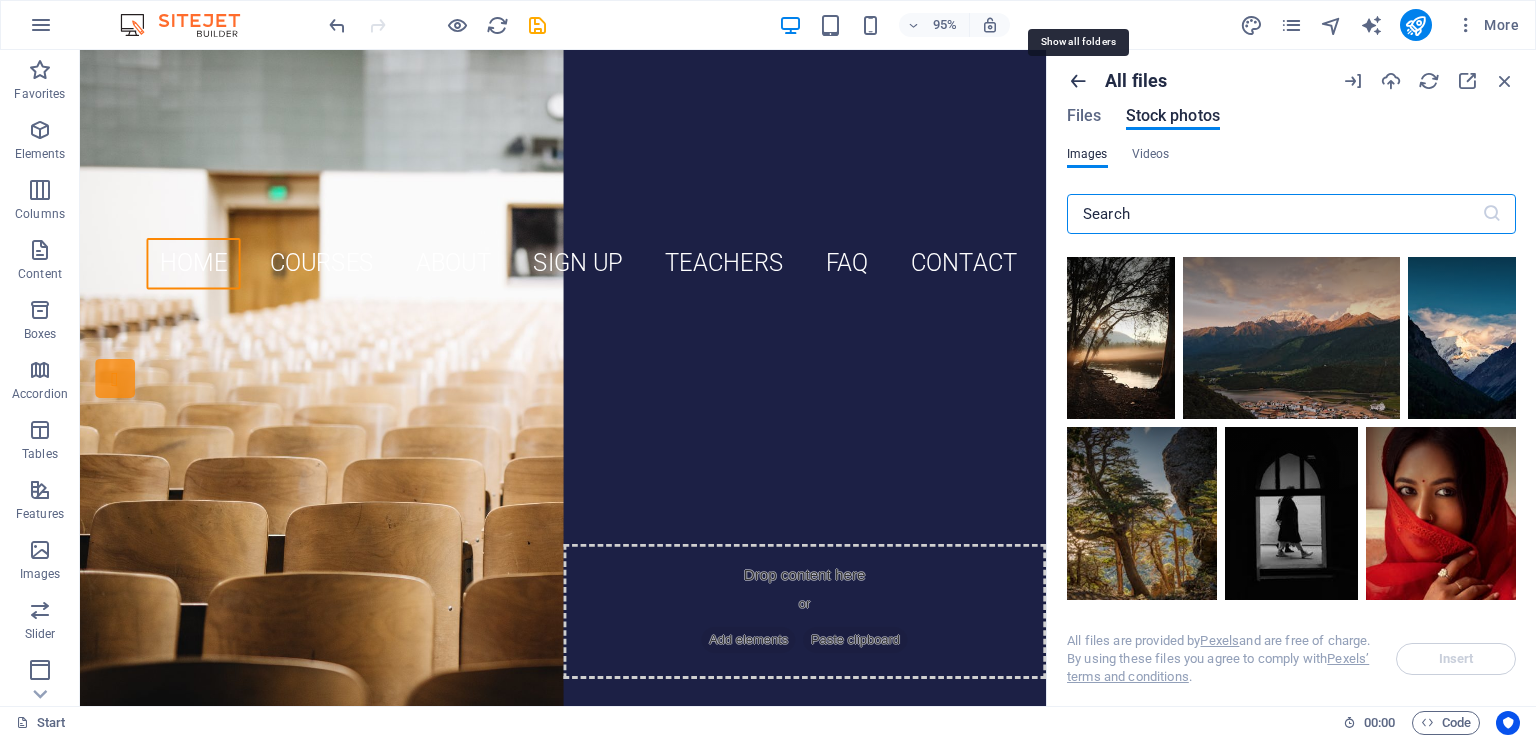click at bounding box center (1078, 81) 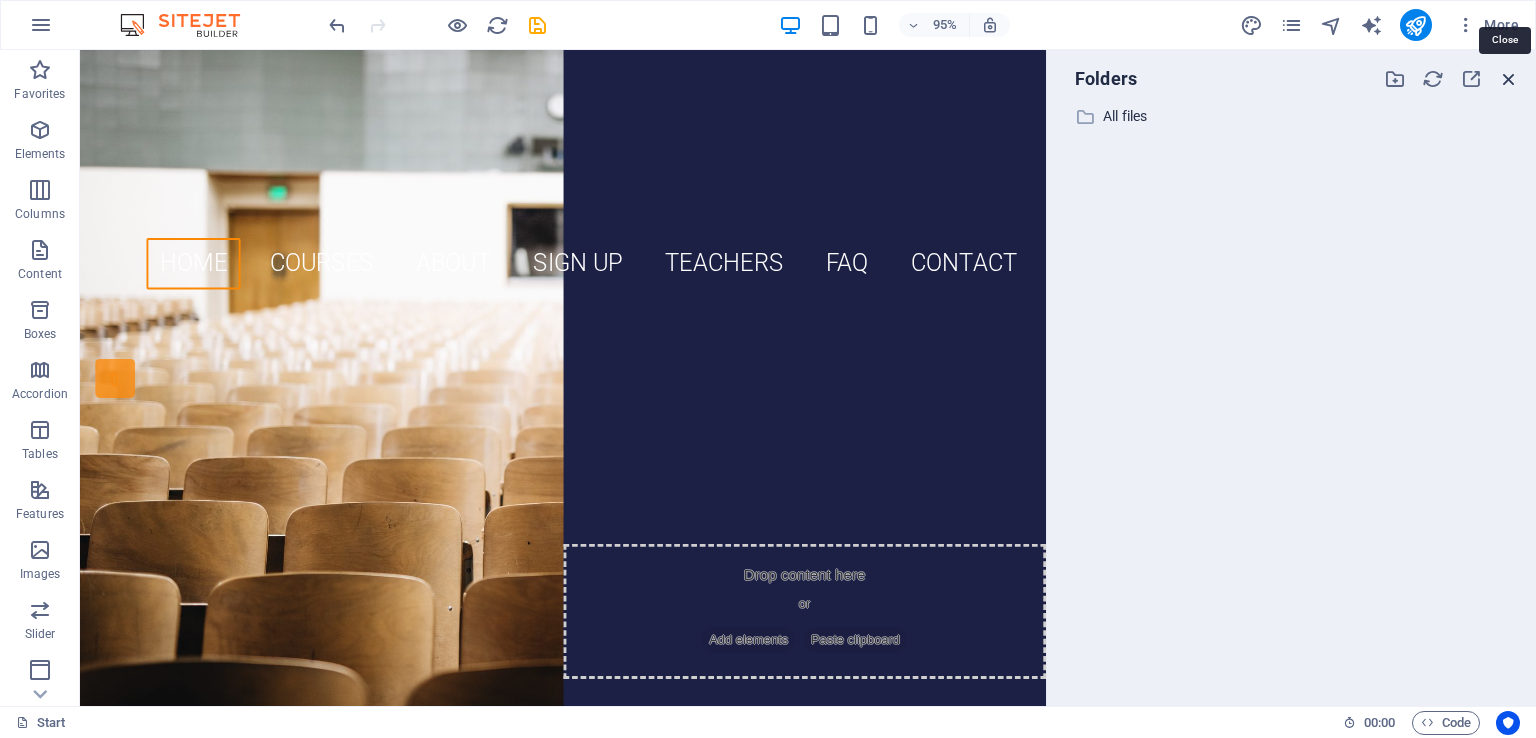 click at bounding box center [1509, 79] 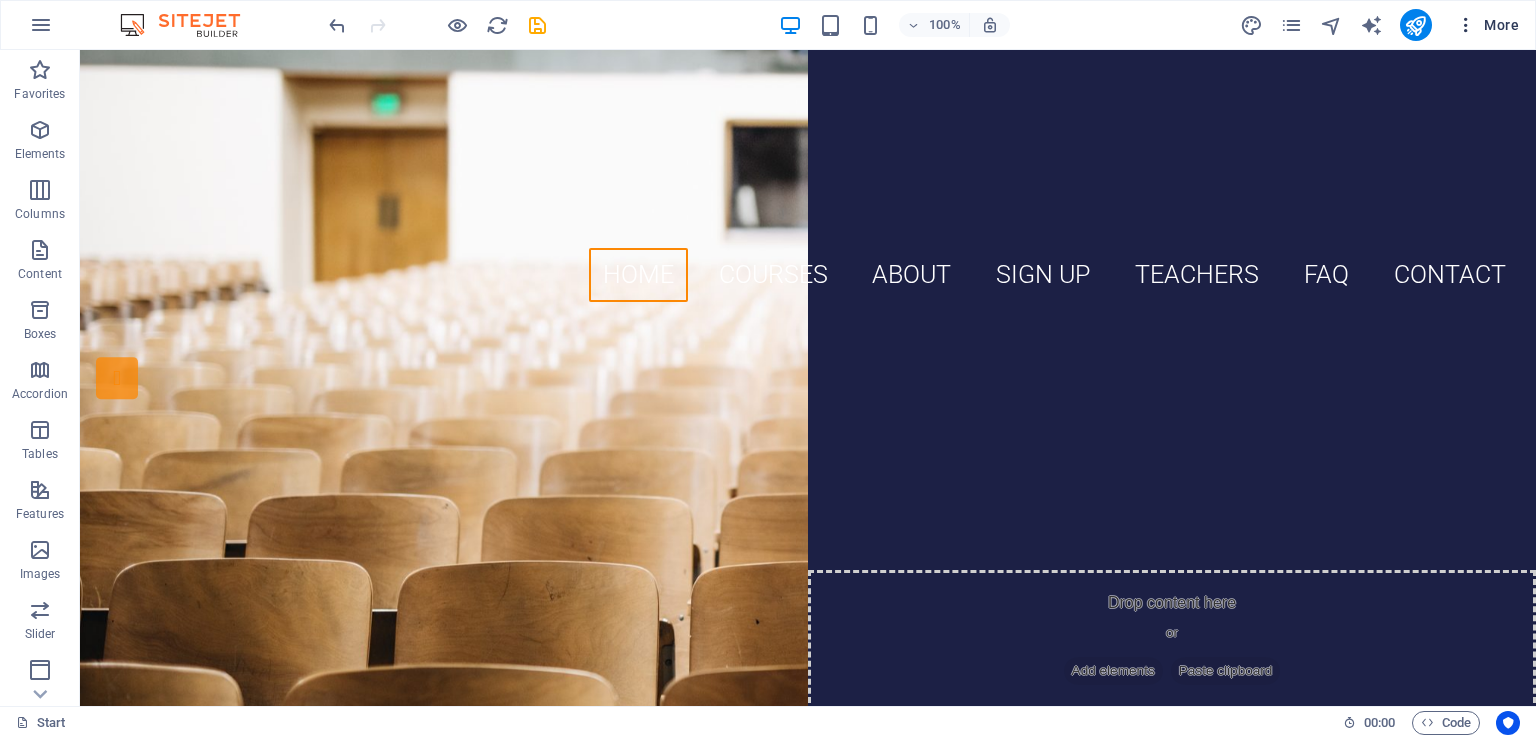 click at bounding box center (1466, 25) 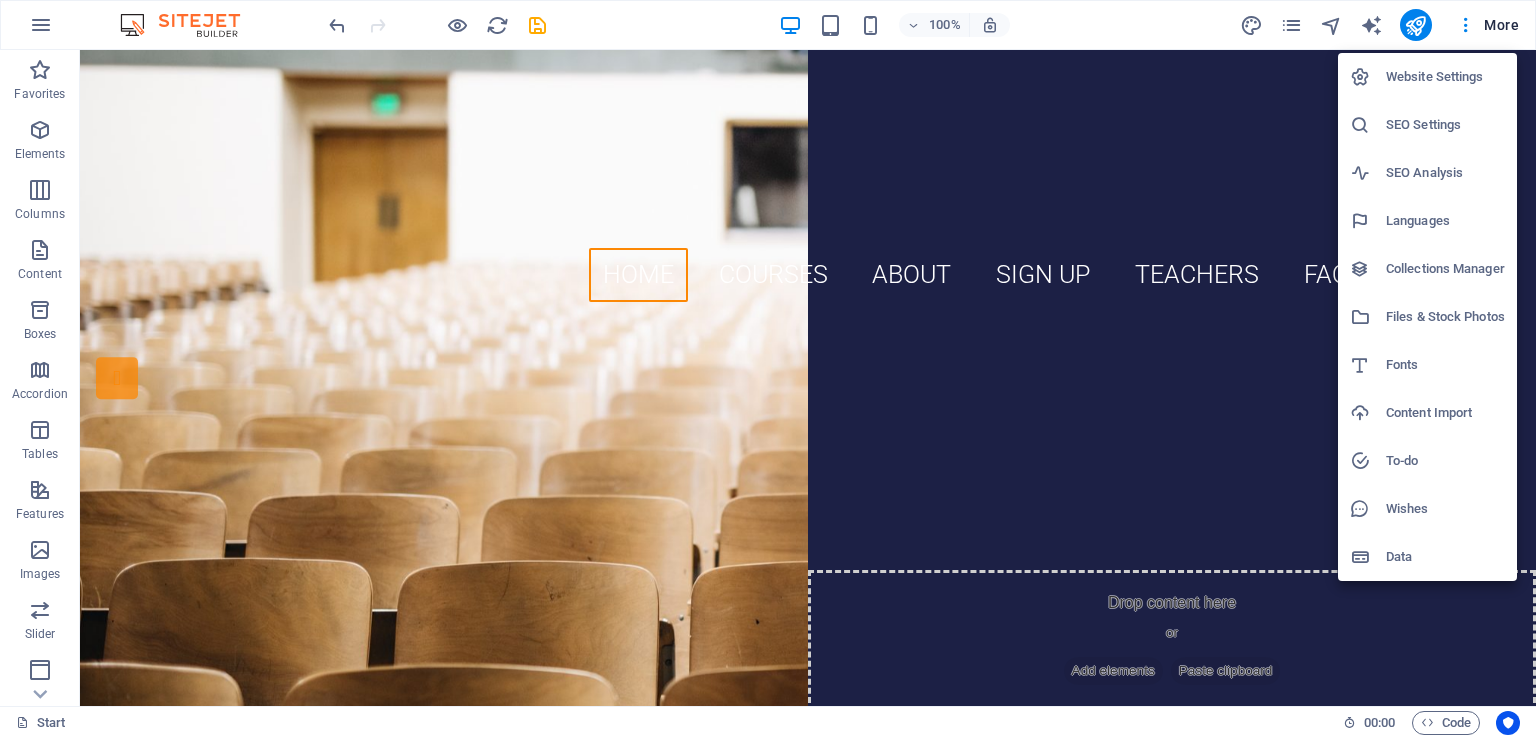 click at bounding box center (768, 369) 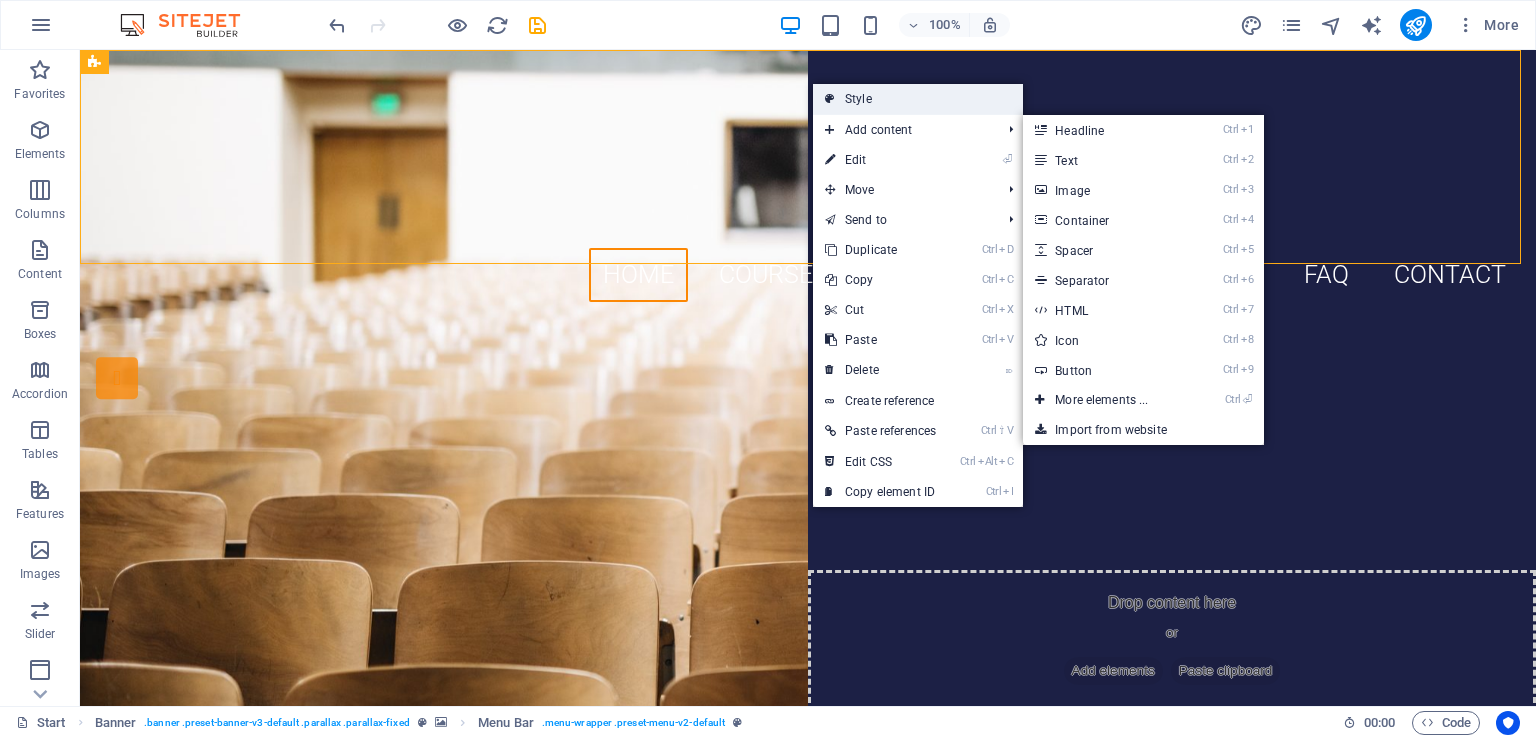drag, startPoint x: 870, startPoint y: 100, endPoint x: 169, endPoint y: 147, distance: 702.57385 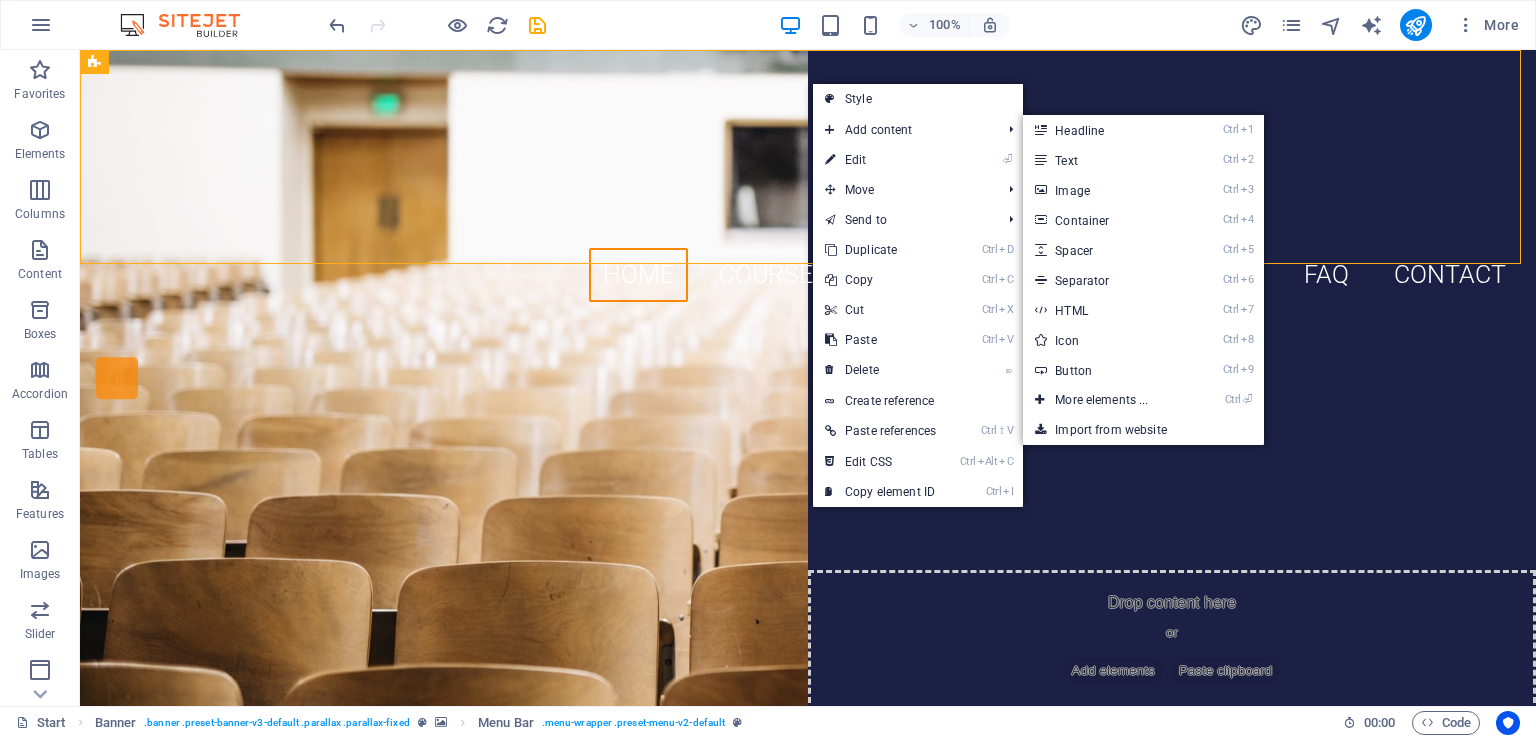 select on "rem" 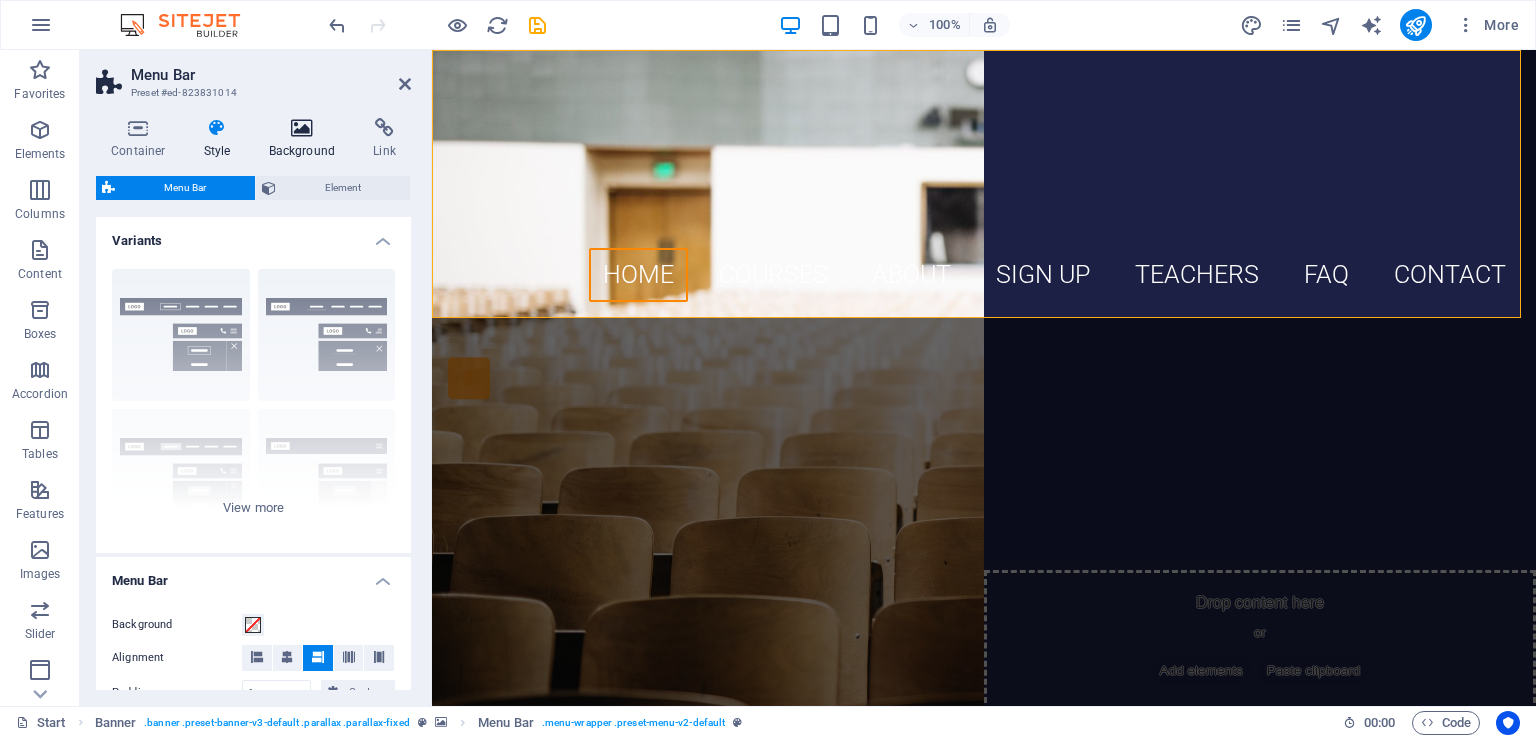 click on "Background" at bounding box center (306, 139) 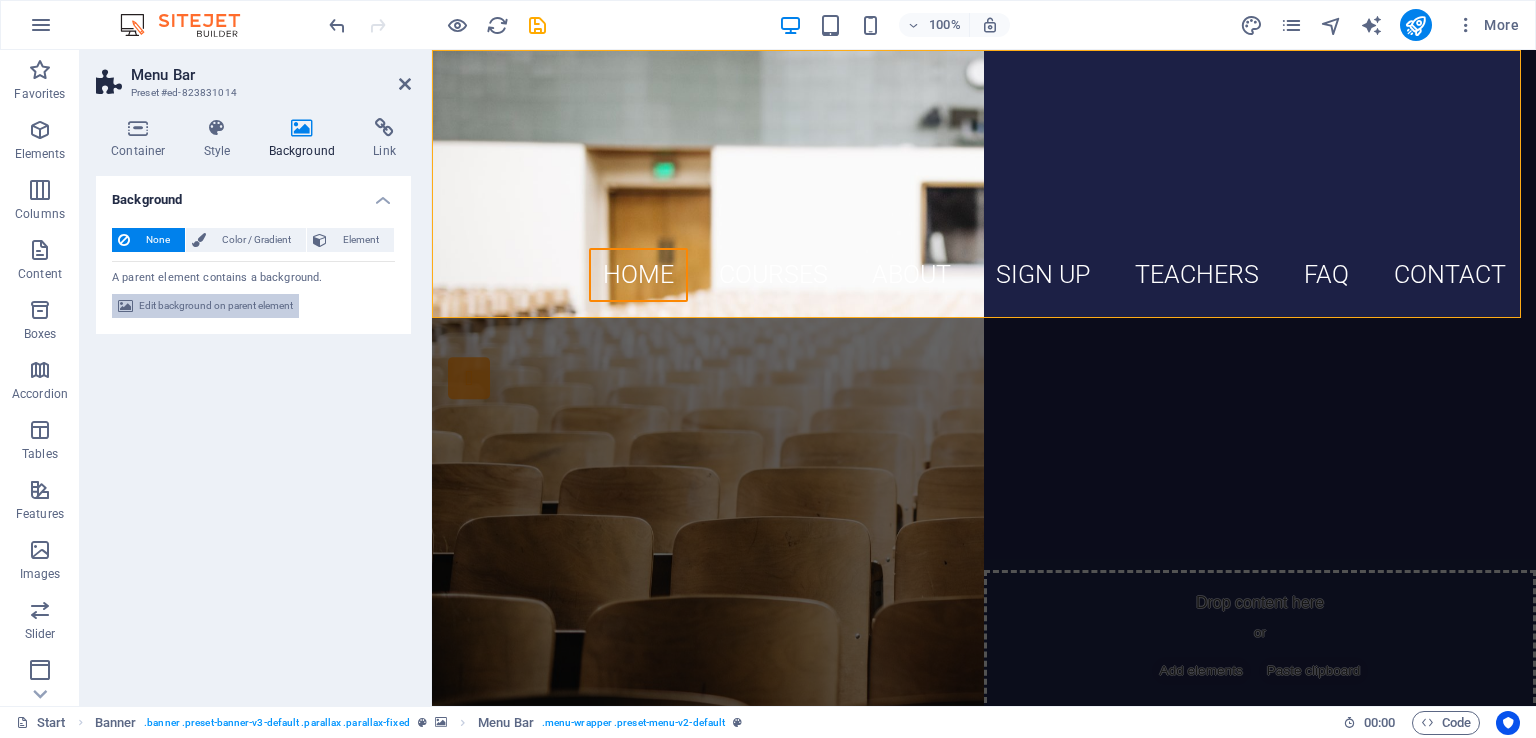 click on "Edit background on parent element" at bounding box center (216, 306) 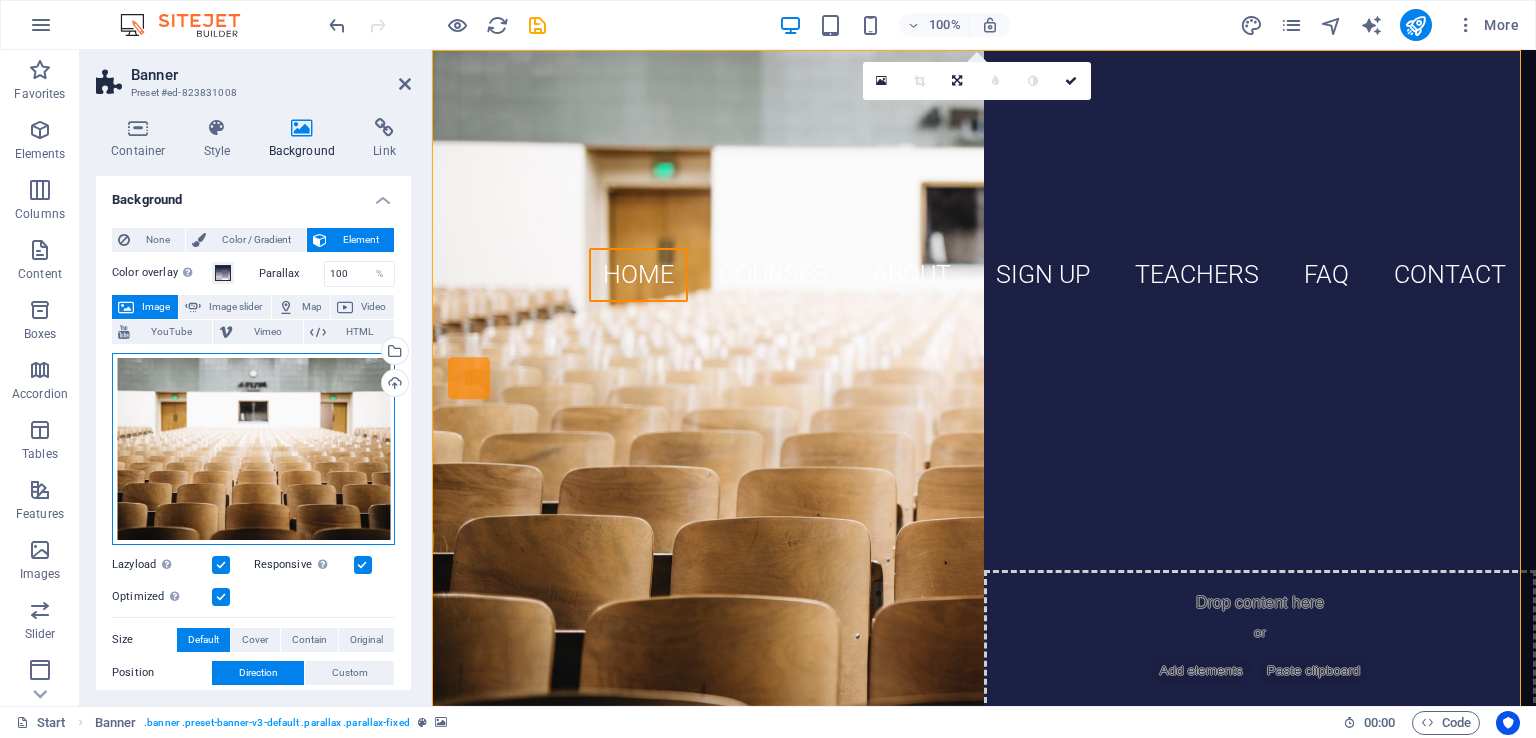 click on "Drag files here, click to choose files or select files from Files or our free stock photos & videos" at bounding box center [253, 449] 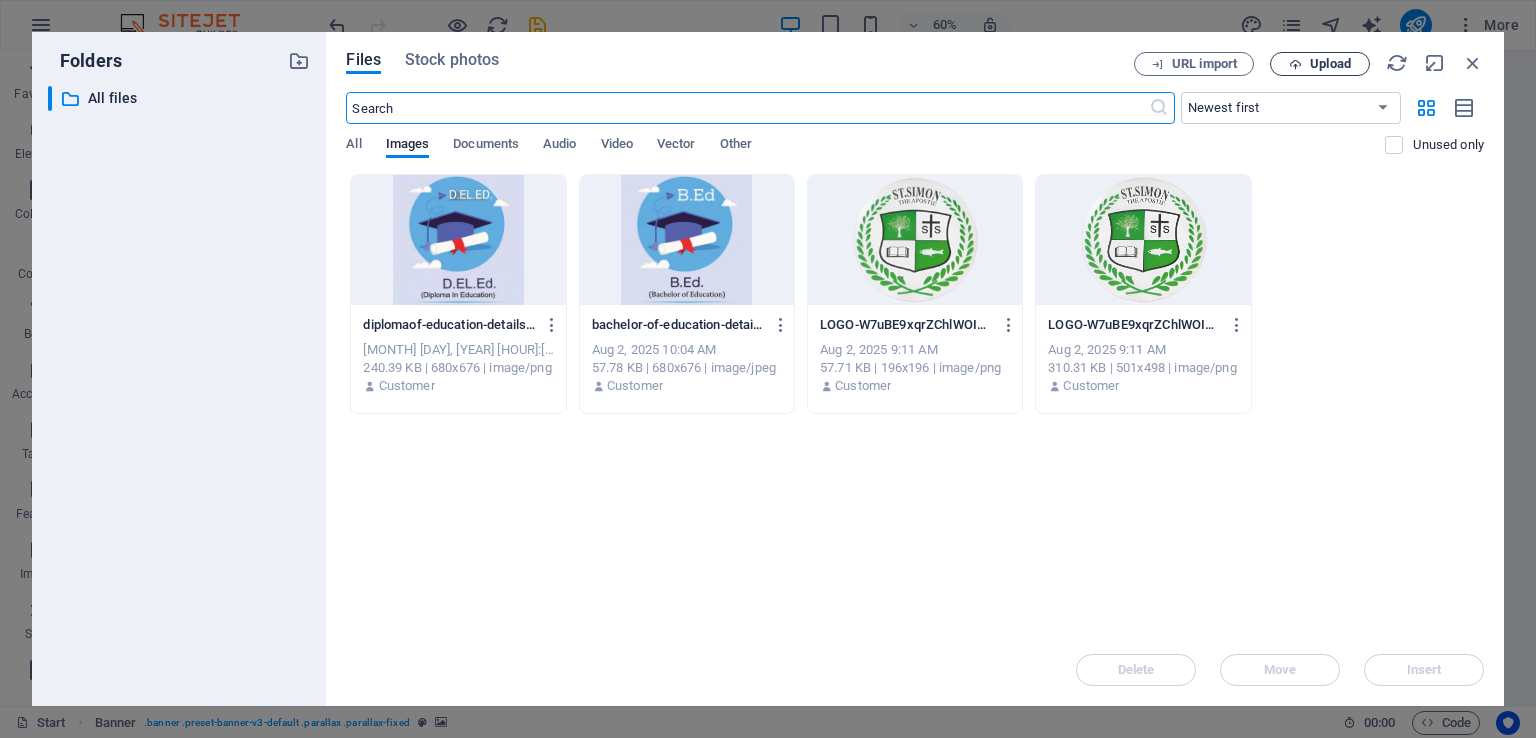 click at bounding box center [1295, 64] 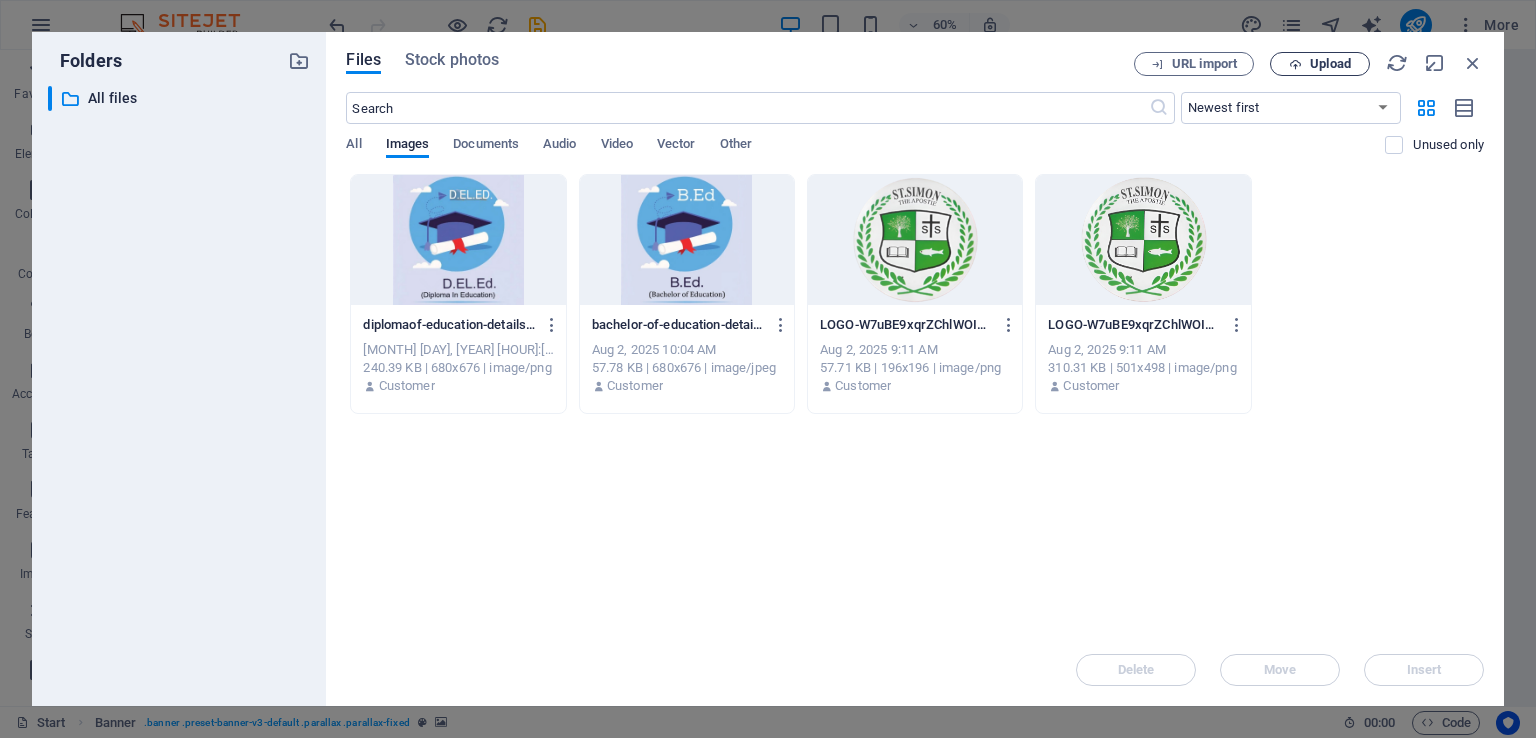 click on "Upload" at bounding box center (1330, 64) 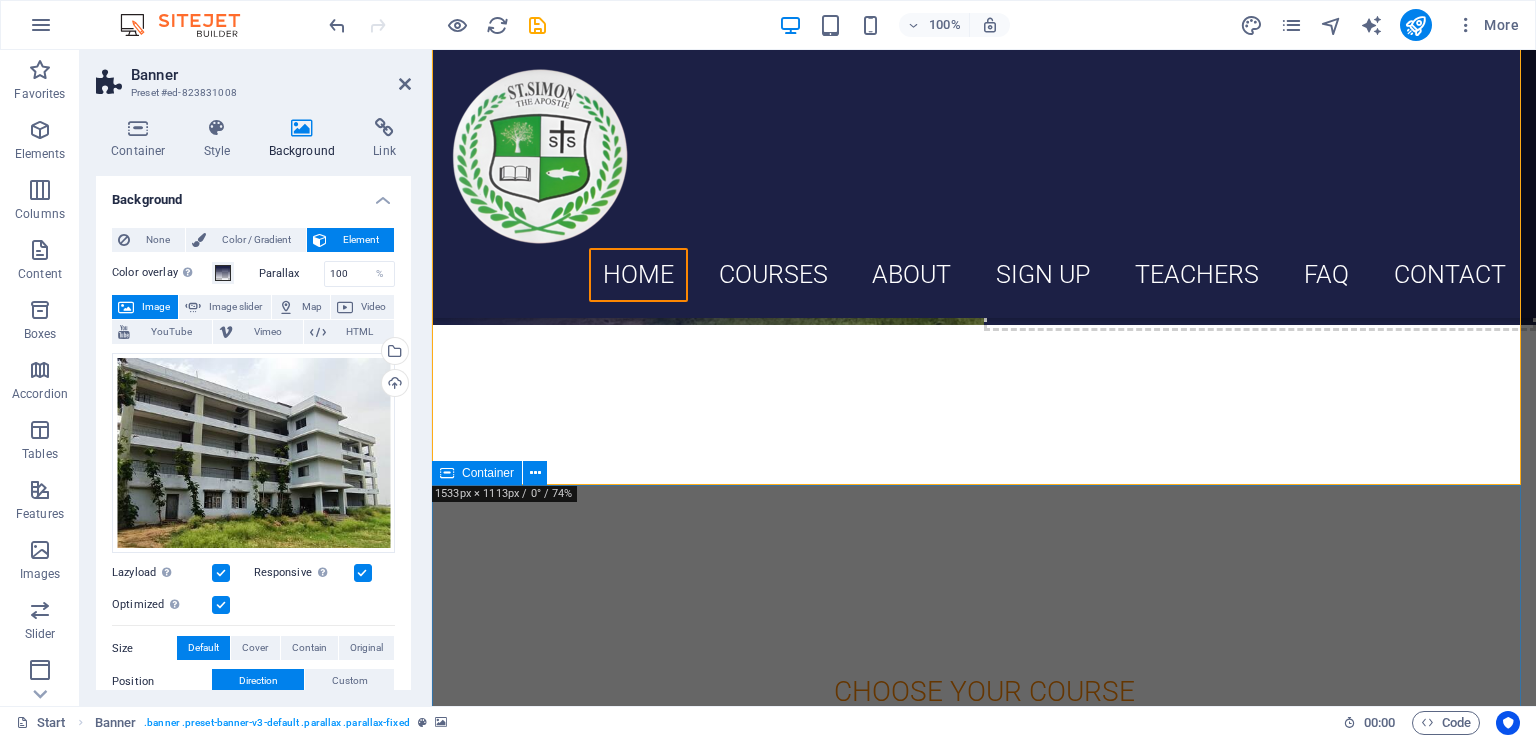 scroll, scrollTop: 400, scrollLeft: 0, axis: vertical 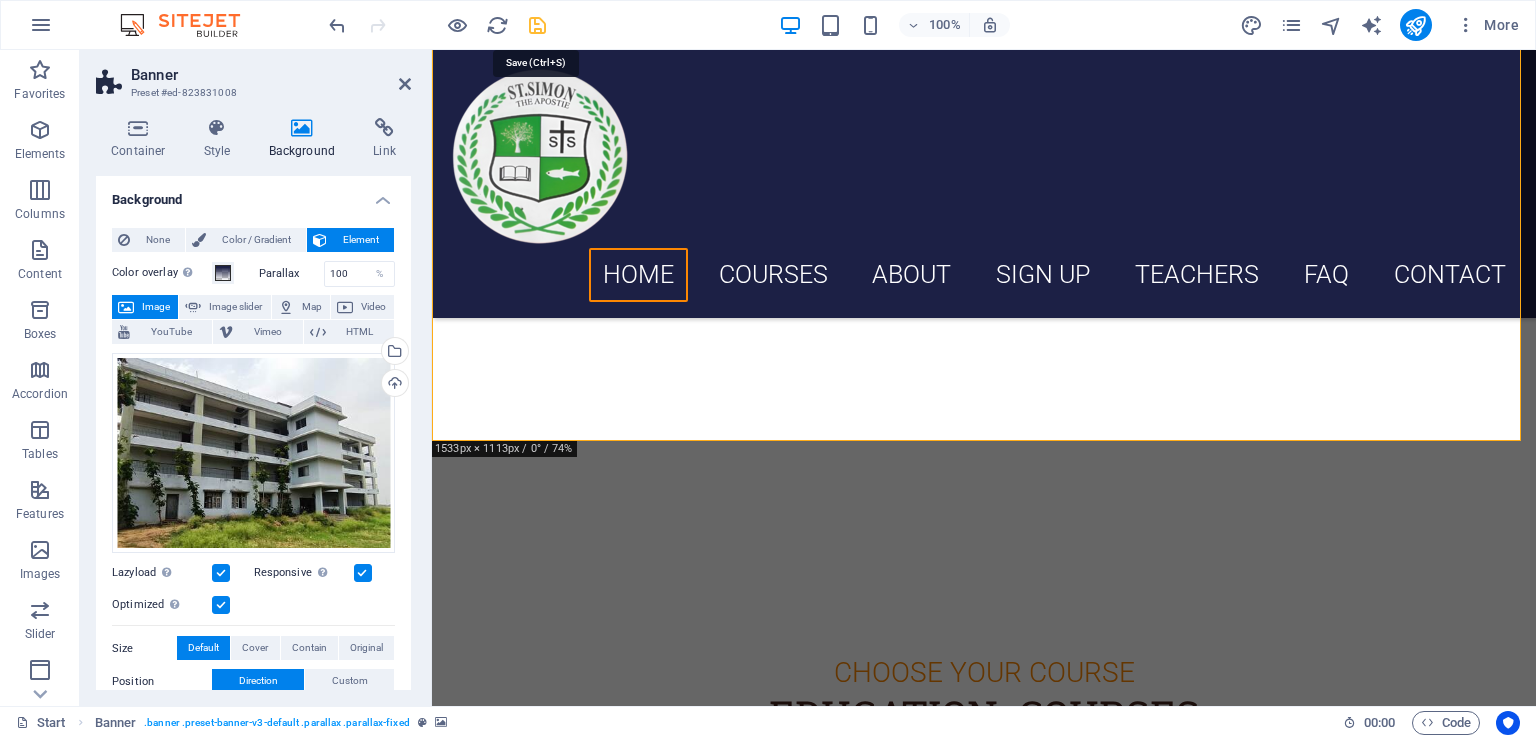 click at bounding box center (537, 25) 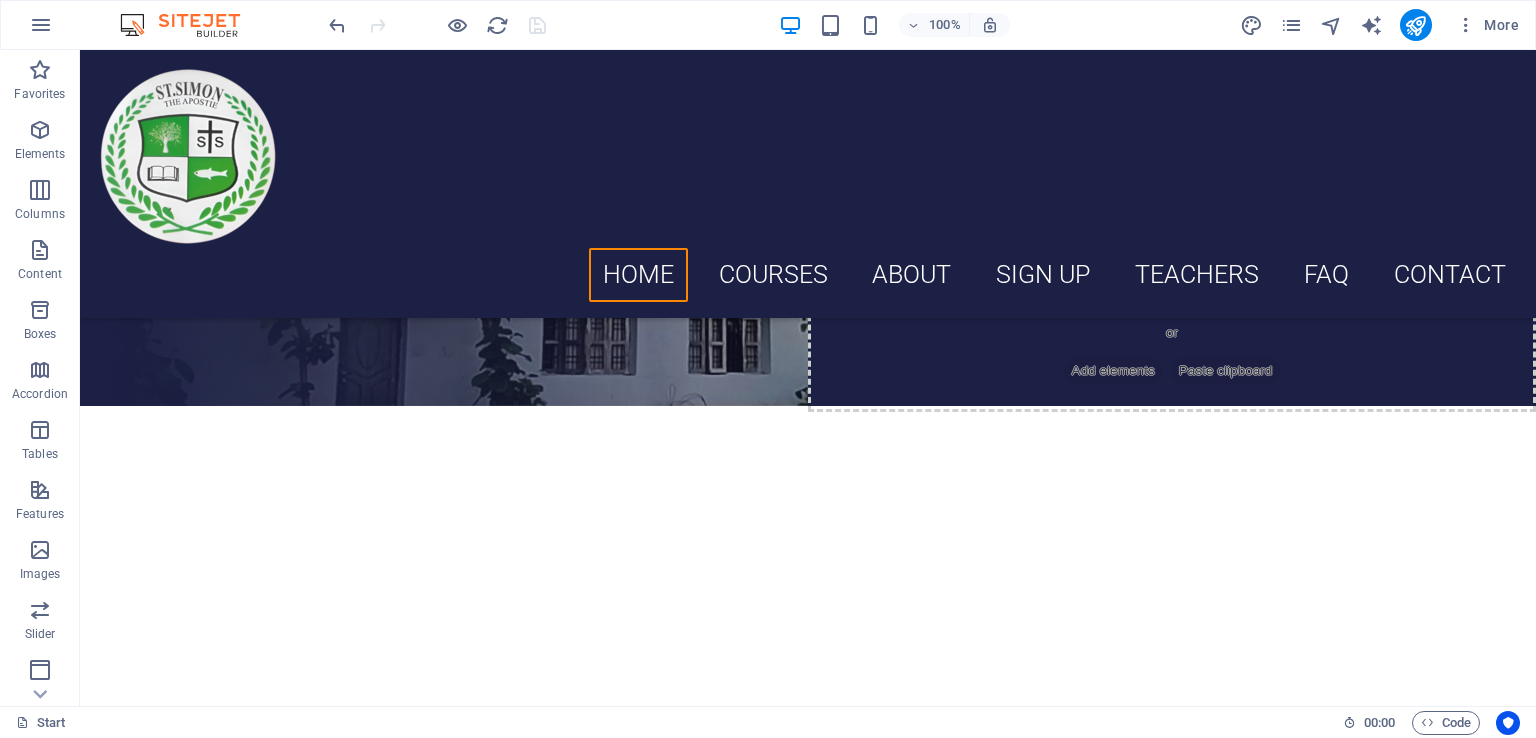 scroll, scrollTop: 400, scrollLeft: 0, axis: vertical 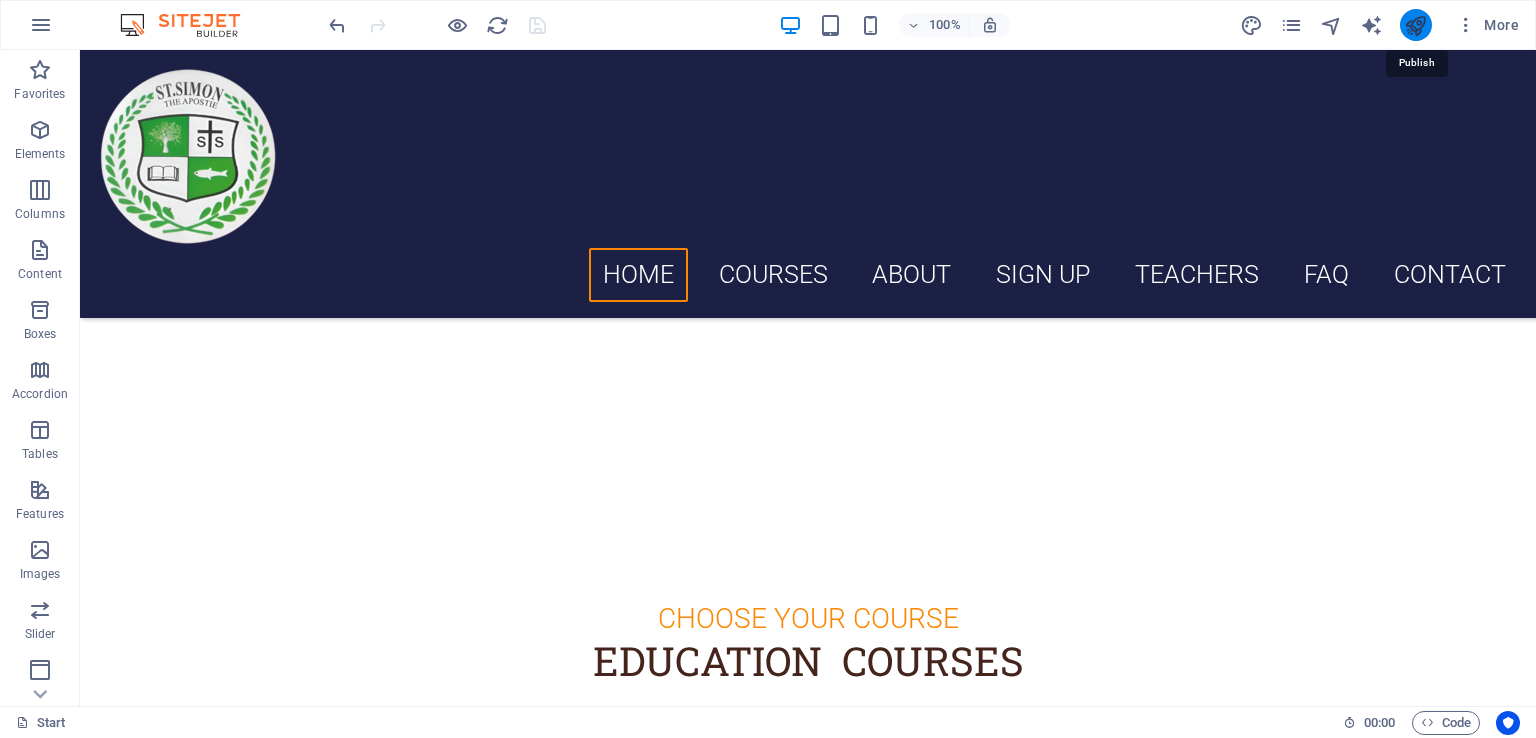 click at bounding box center [1415, 25] 